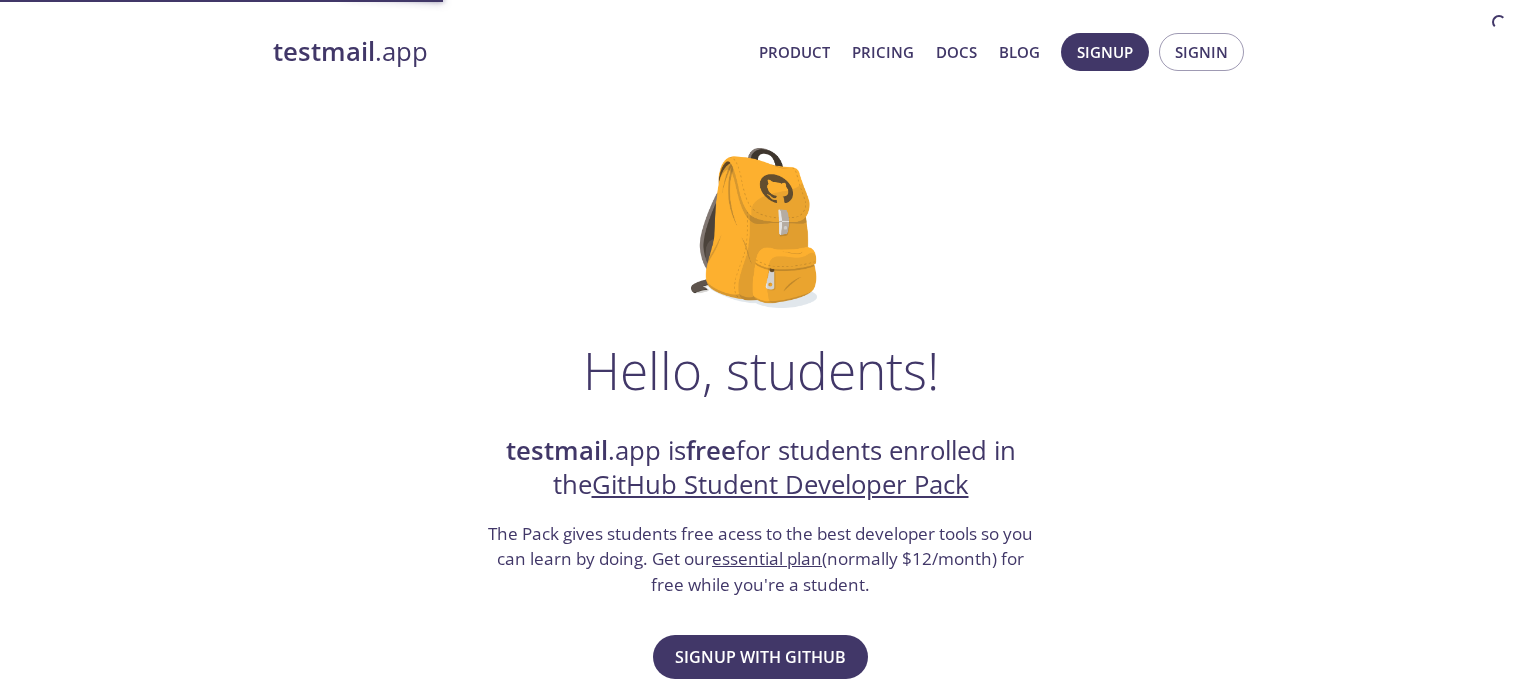 scroll, scrollTop: 0, scrollLeft: 0, axis: both 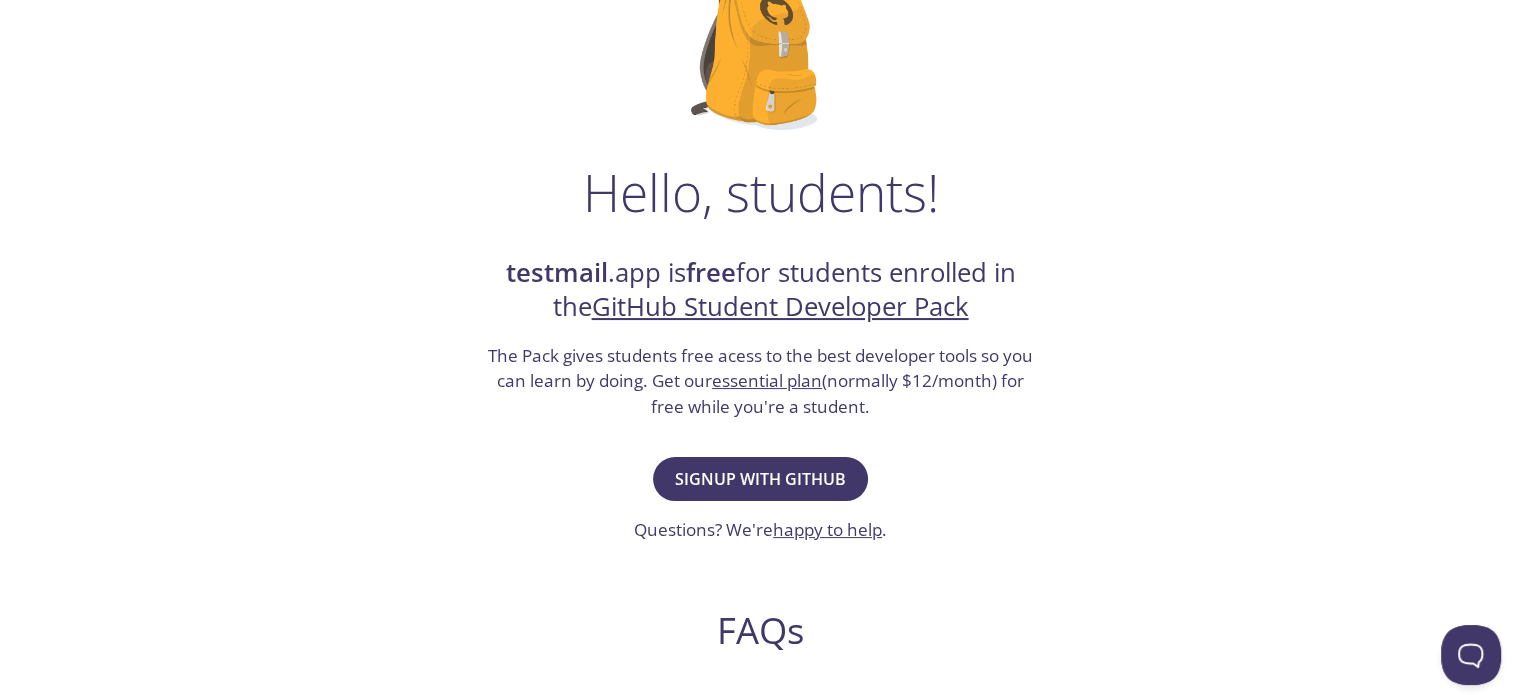 click on "essential plan" at bounding box center (767, 380) 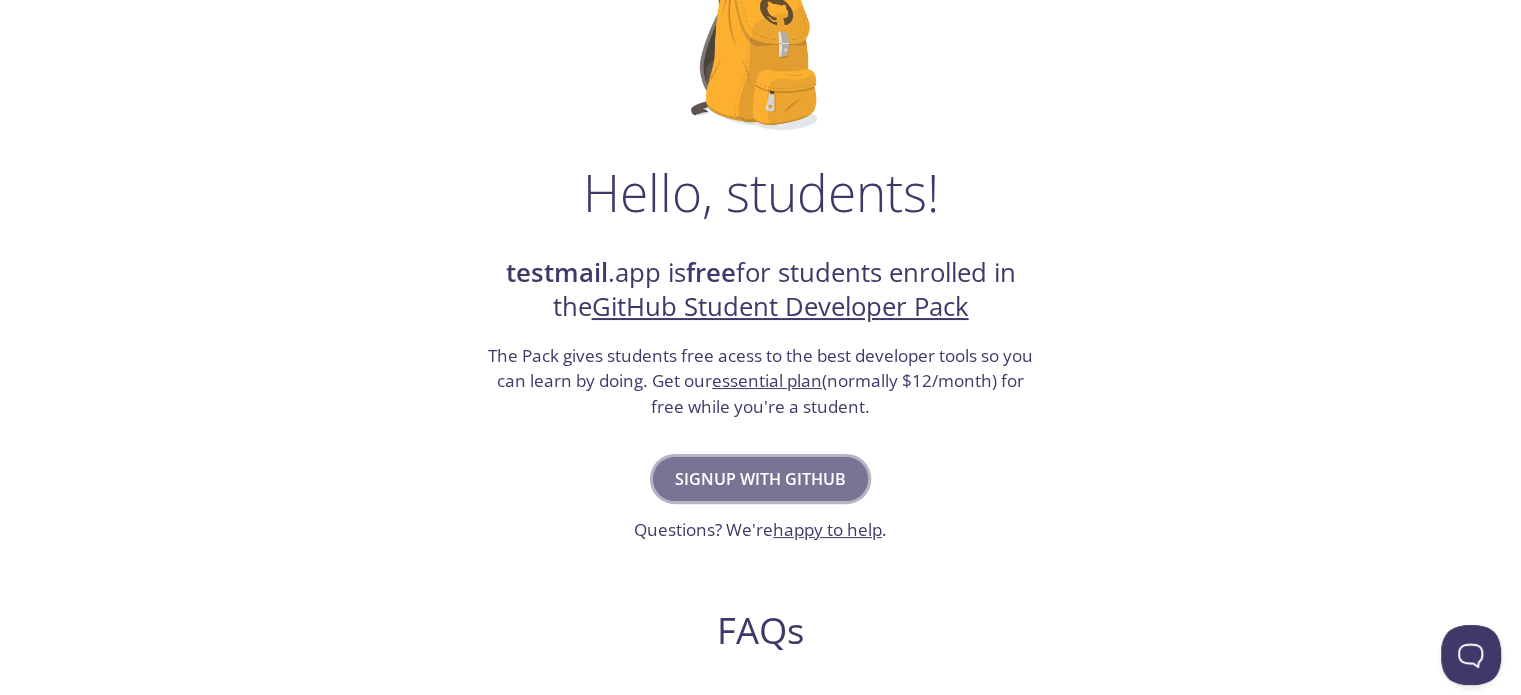 click on "Signup with GitHub" at bounding box center [760, 479] 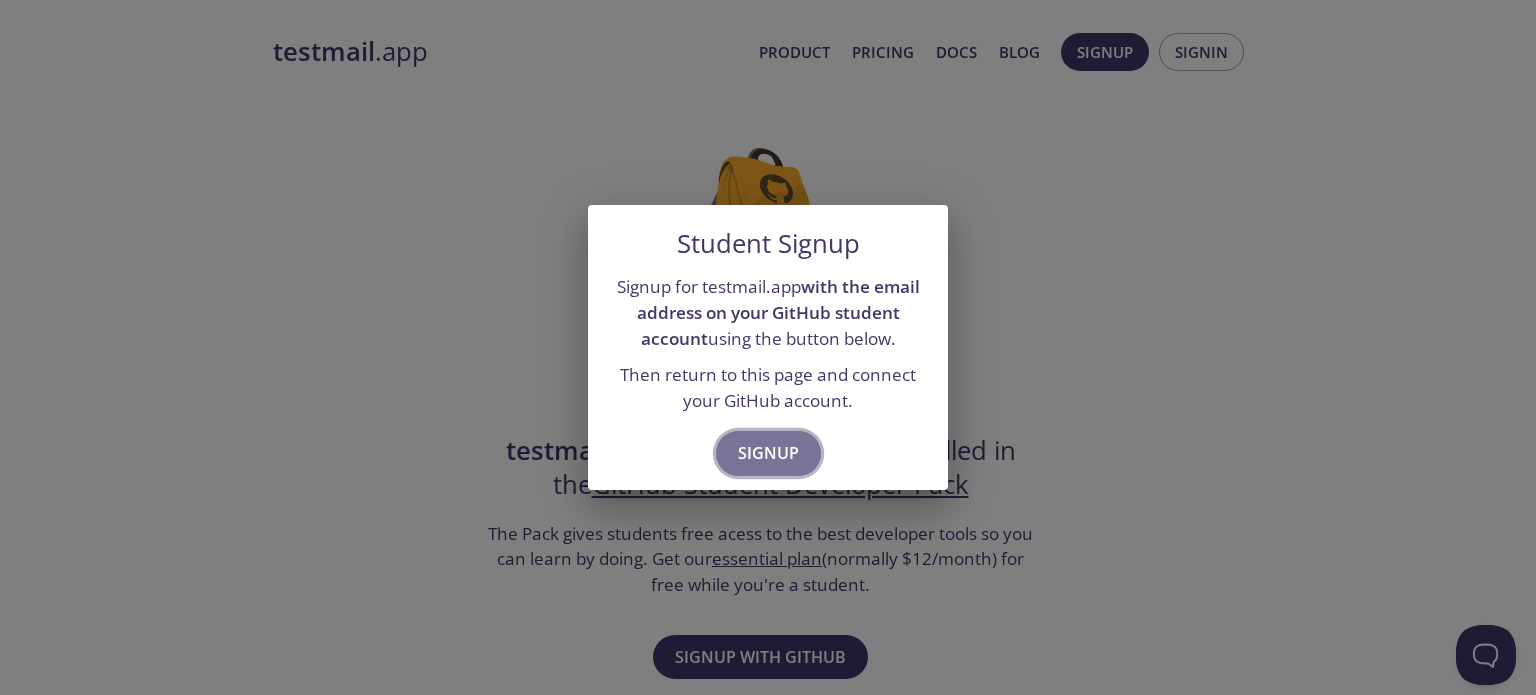click on "Signup" at bounding box center (768, 453) 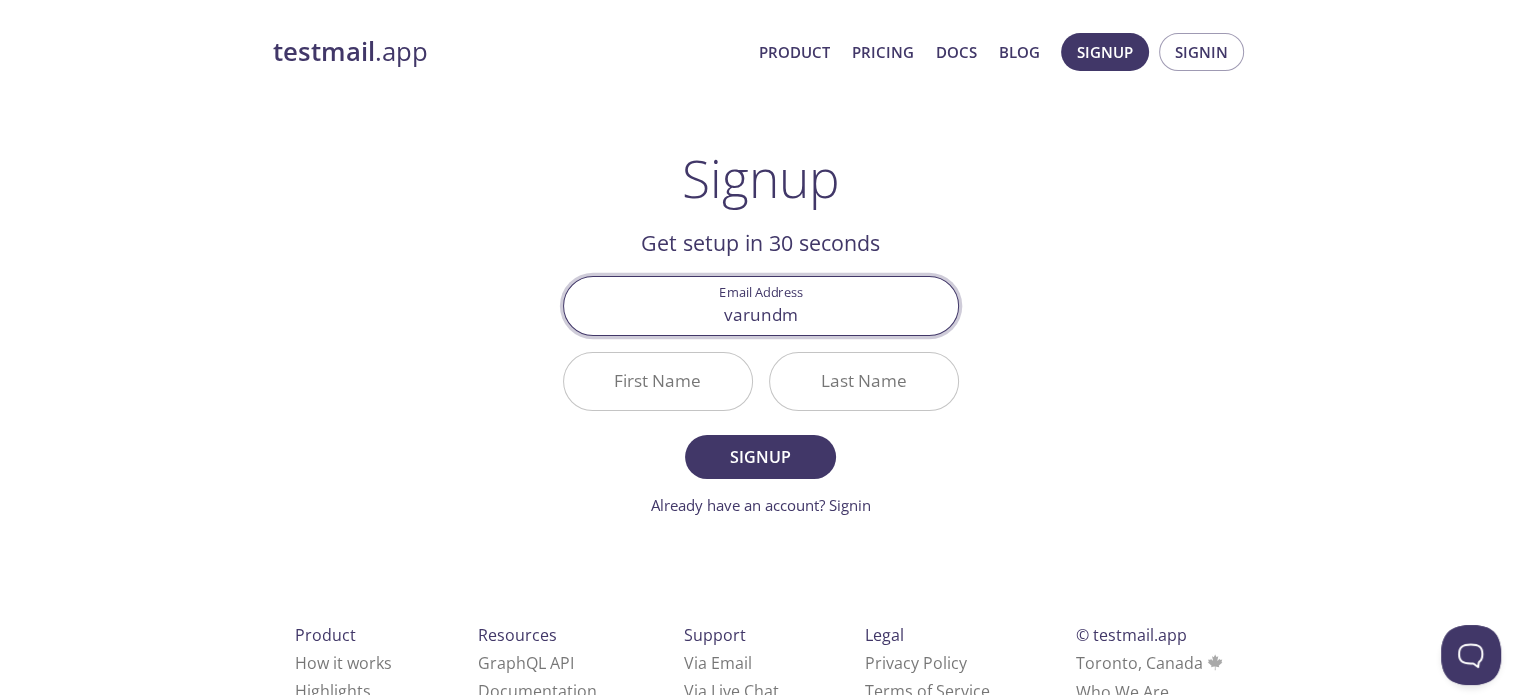type on "varundm2312@gmail.com" 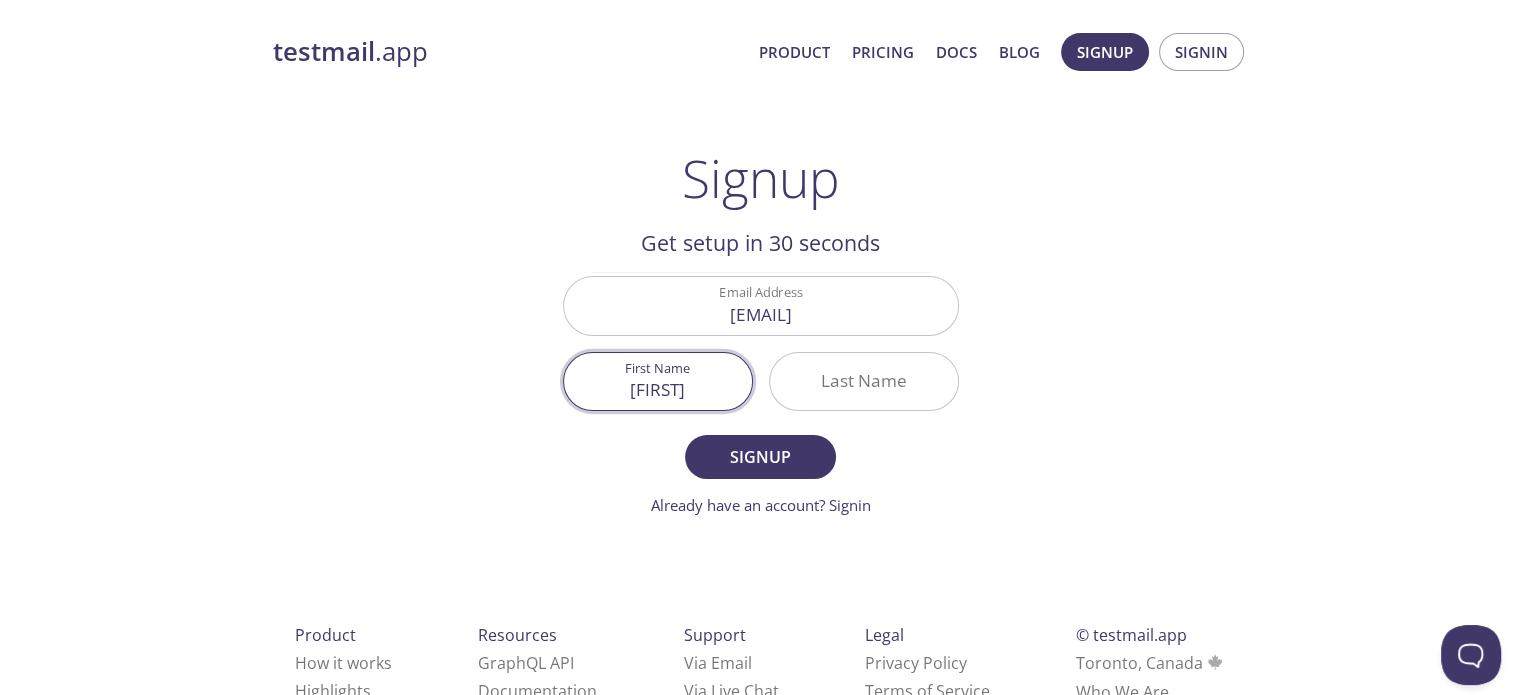 type on "Varun" 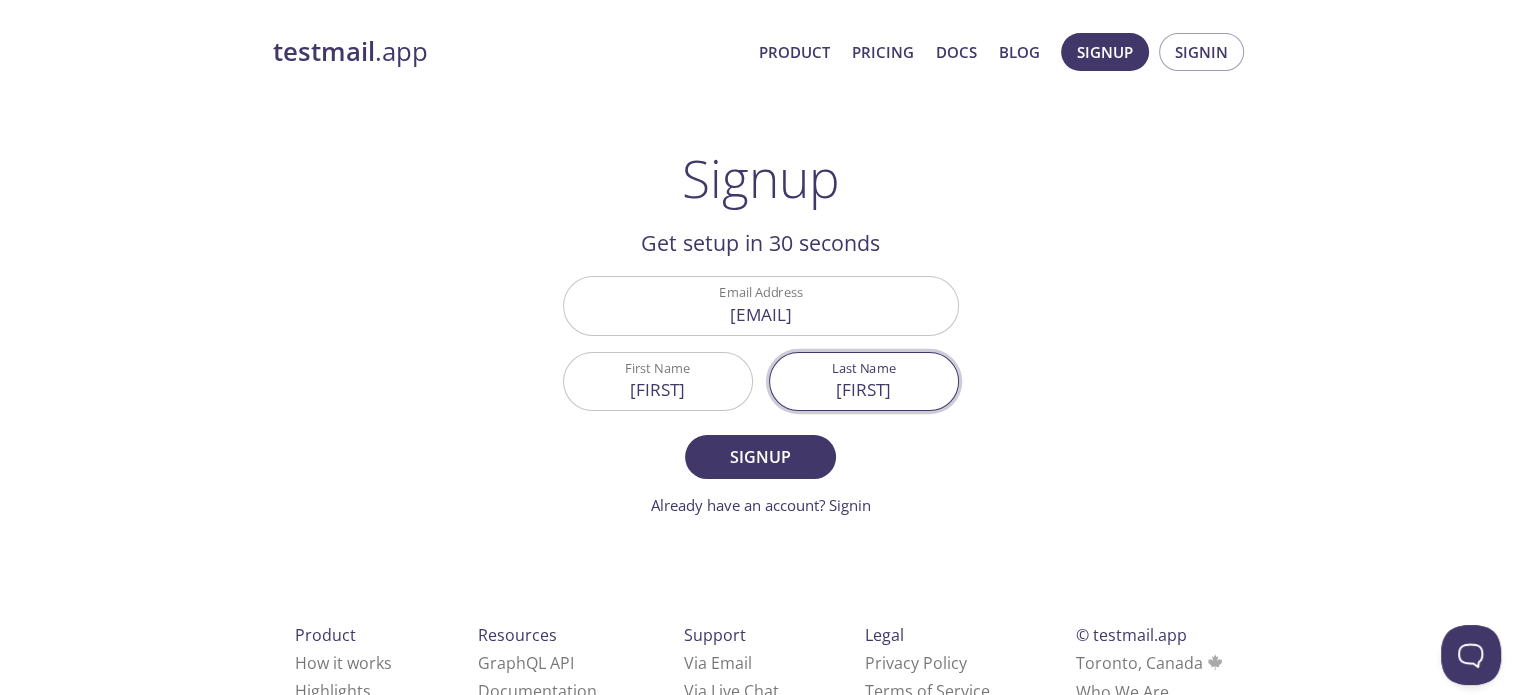 type on "Mahant" 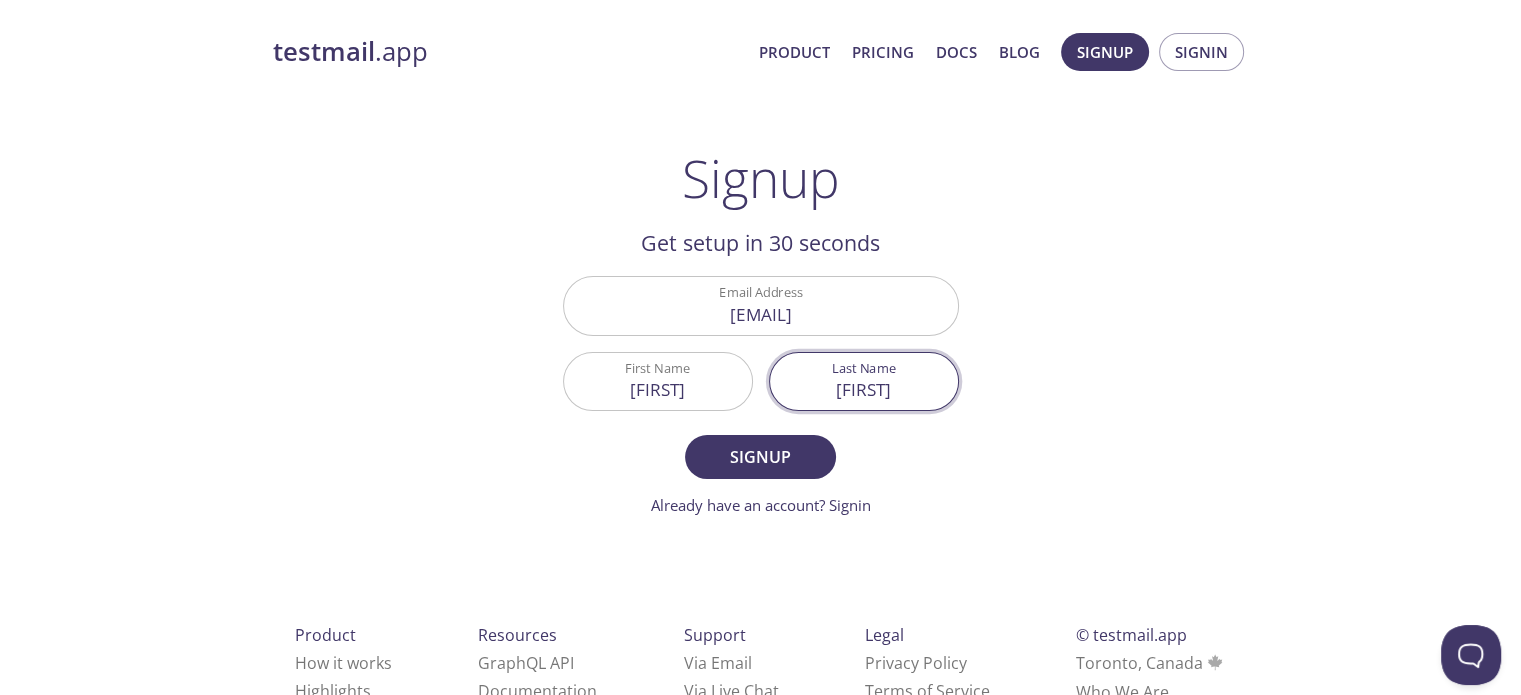 click on "Signup" at bounding box center (760, 457) 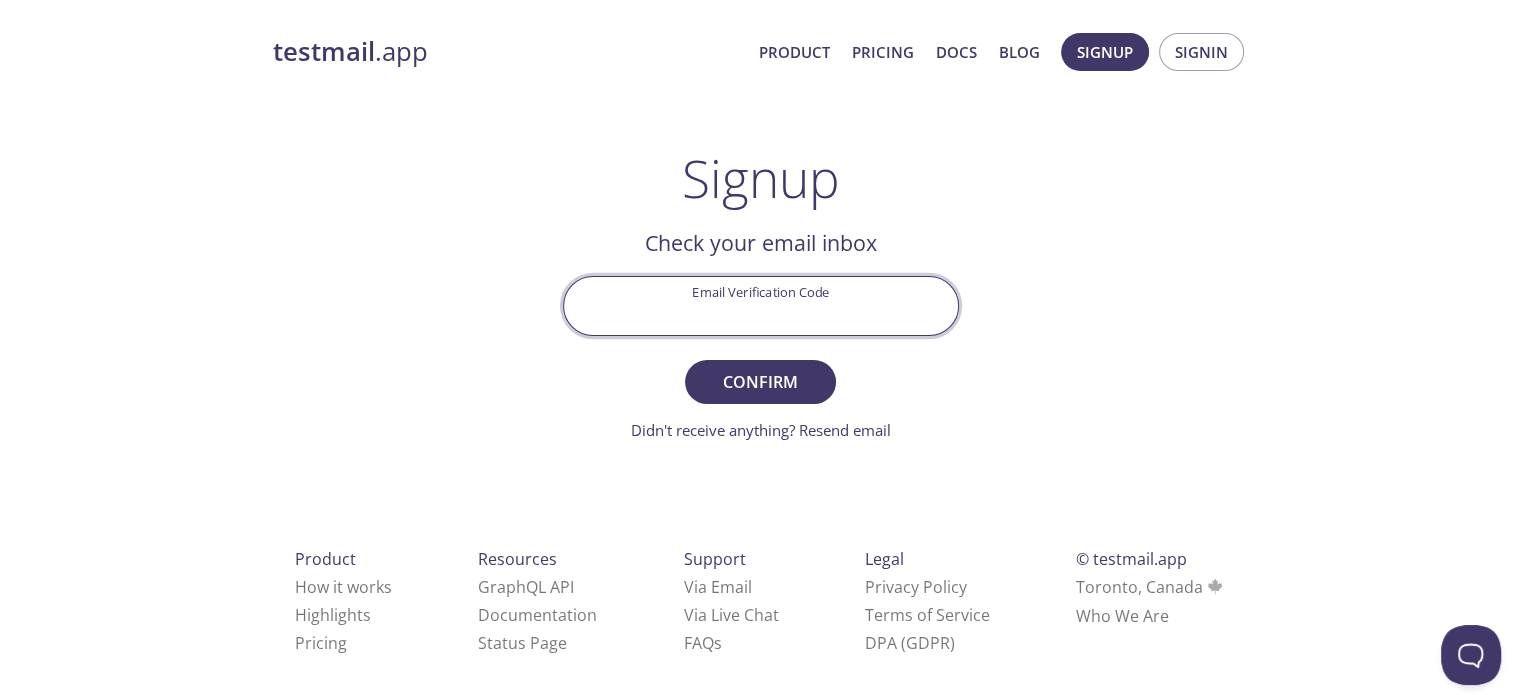 click on "Email Verification Code" at bounding box center (761, 305) 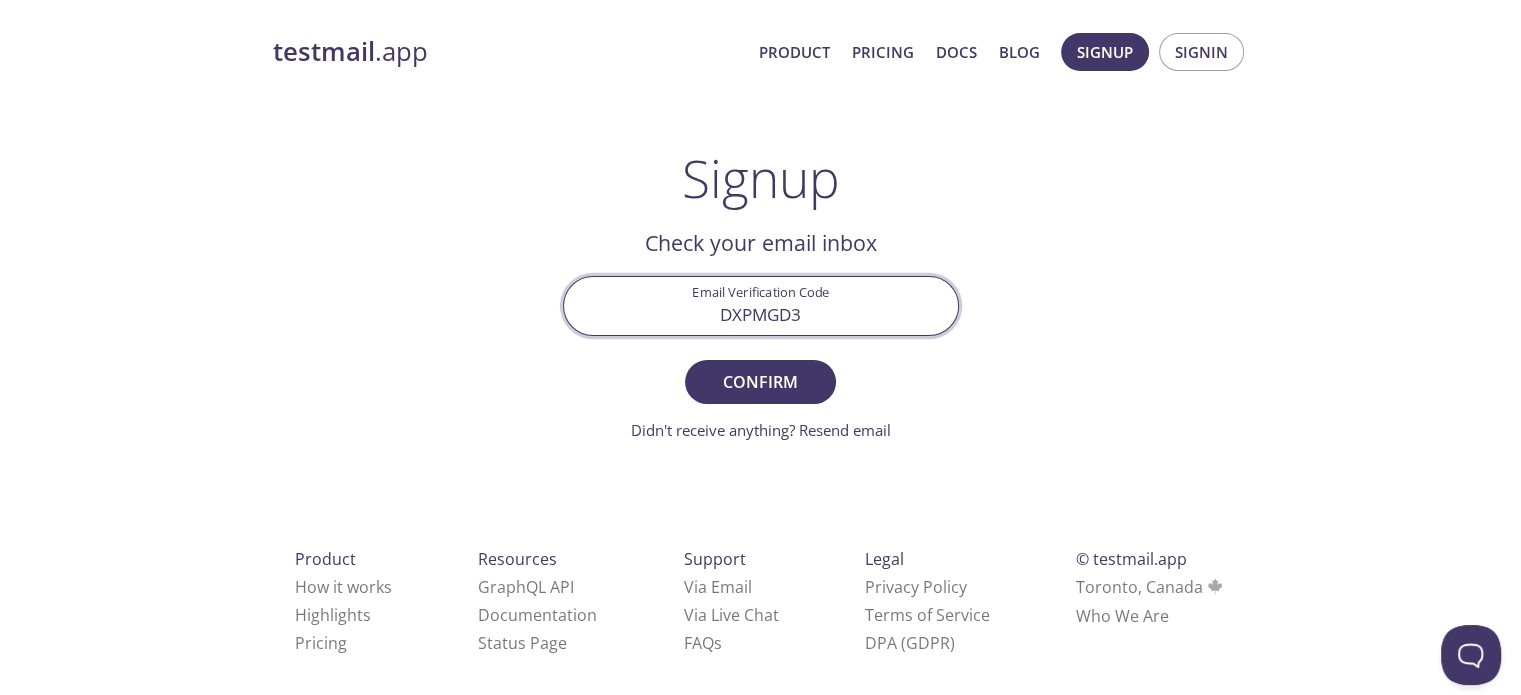 type on "DXPMGD3" 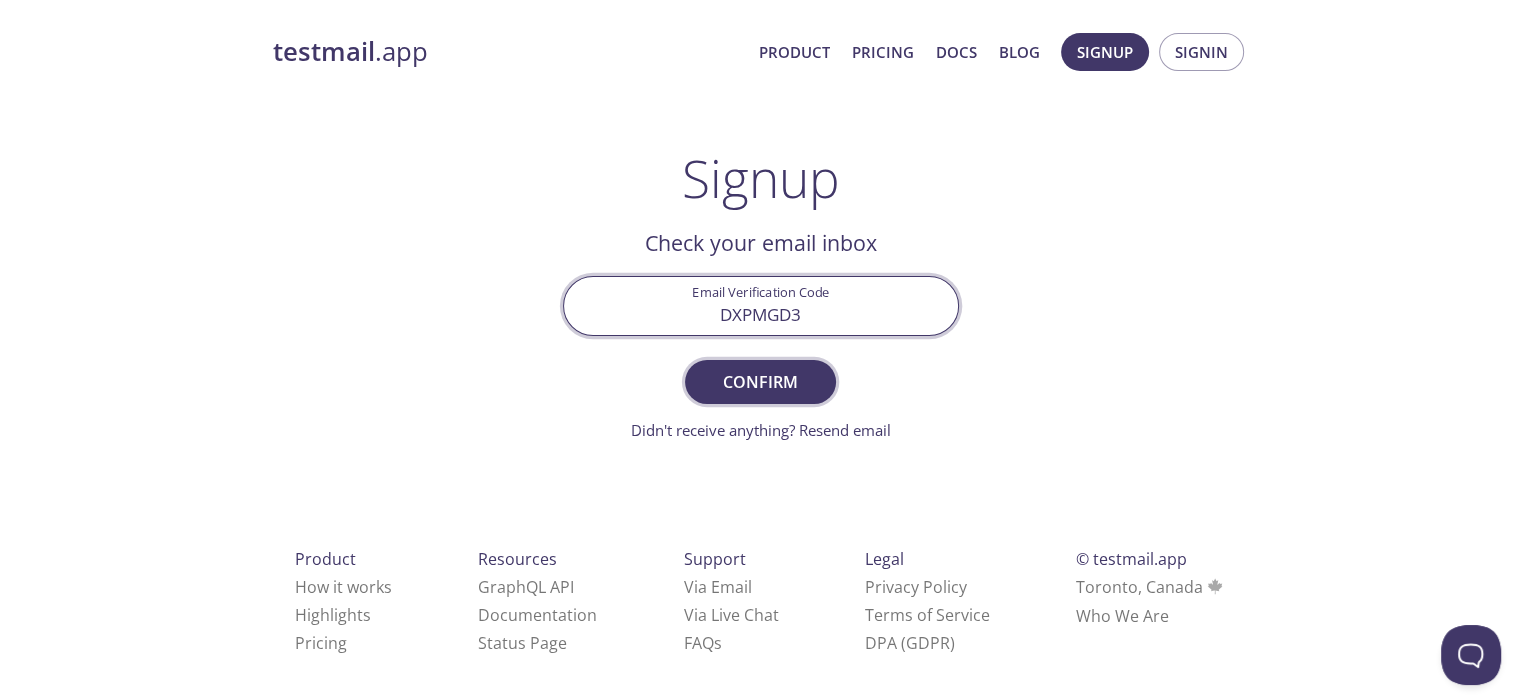 click on "Confirm" at bounding box center [760, 382] 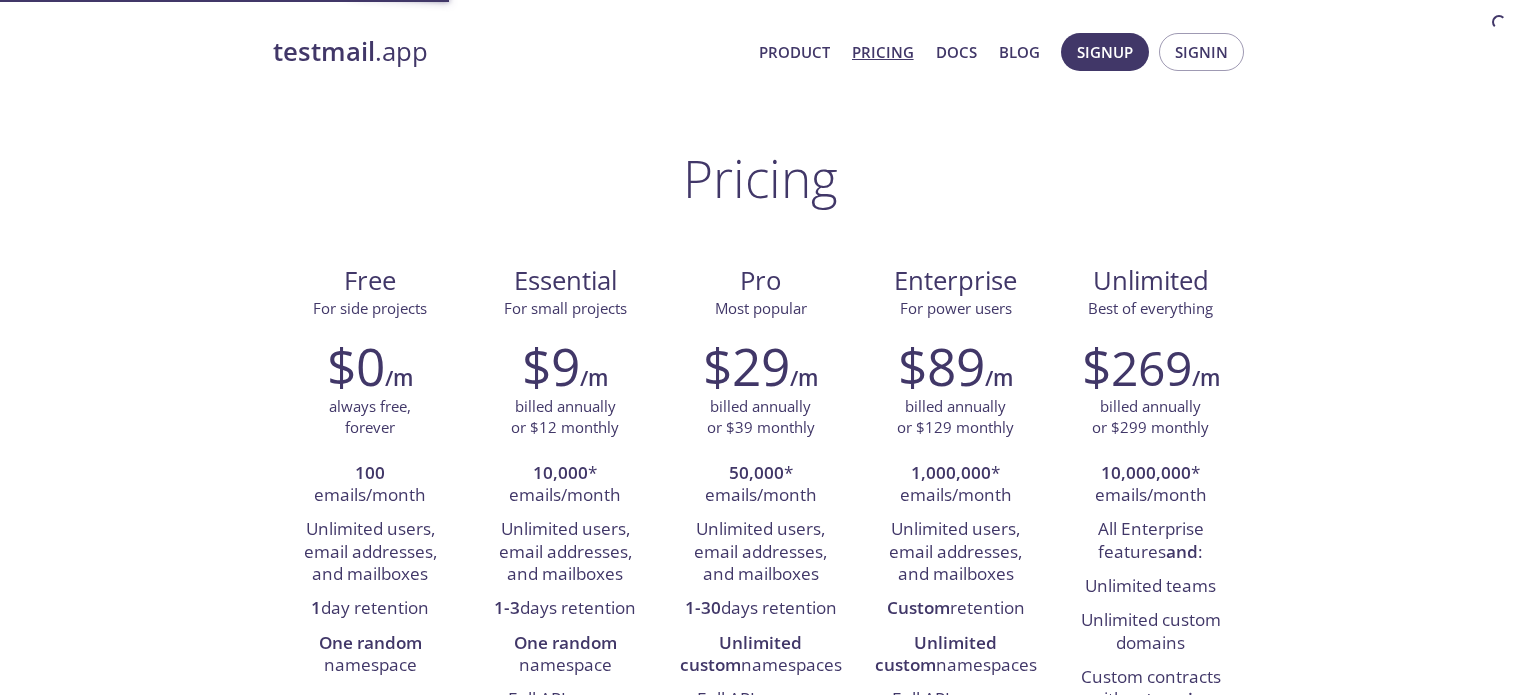scroll, scrollTop: 0, scrollLeft: 0, axis: both 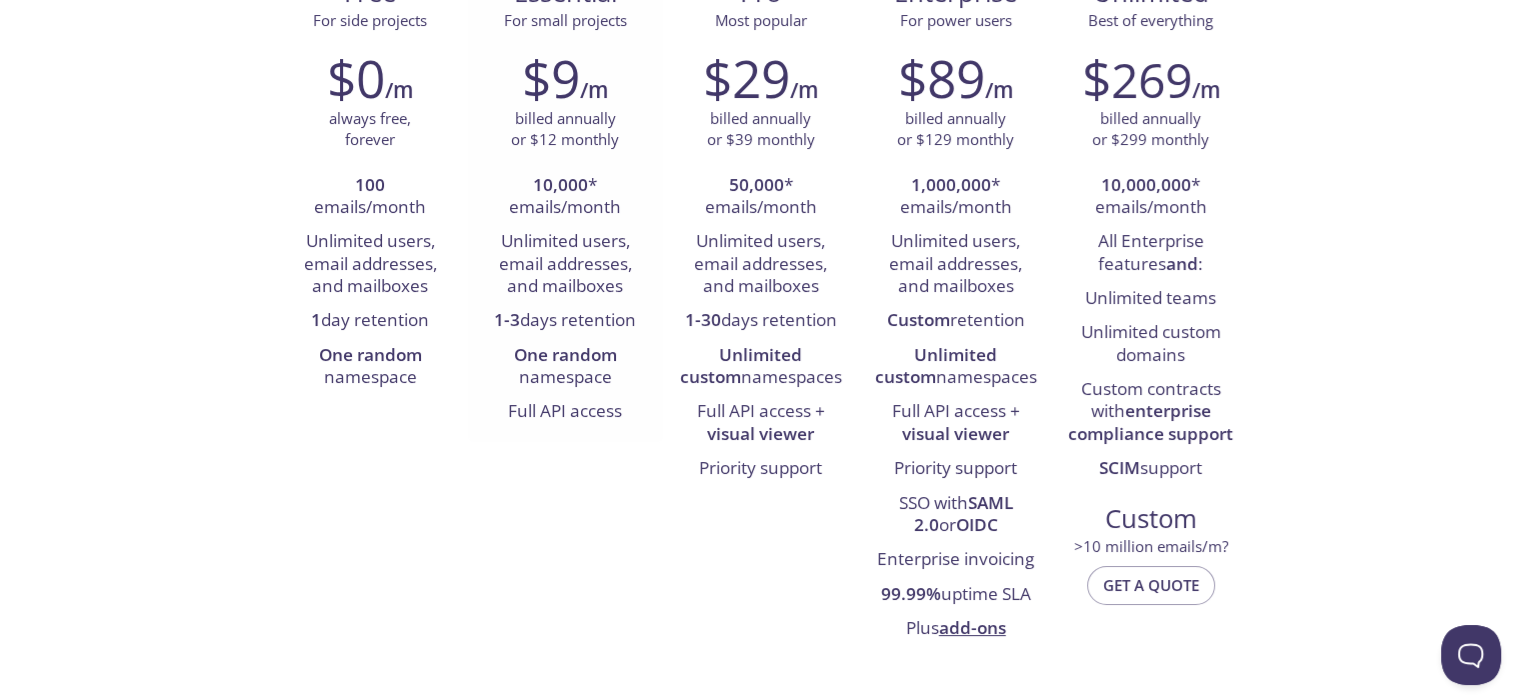 click on "Unlimited users, email addresses, and mailboxes" at bounding box center [370, 264] 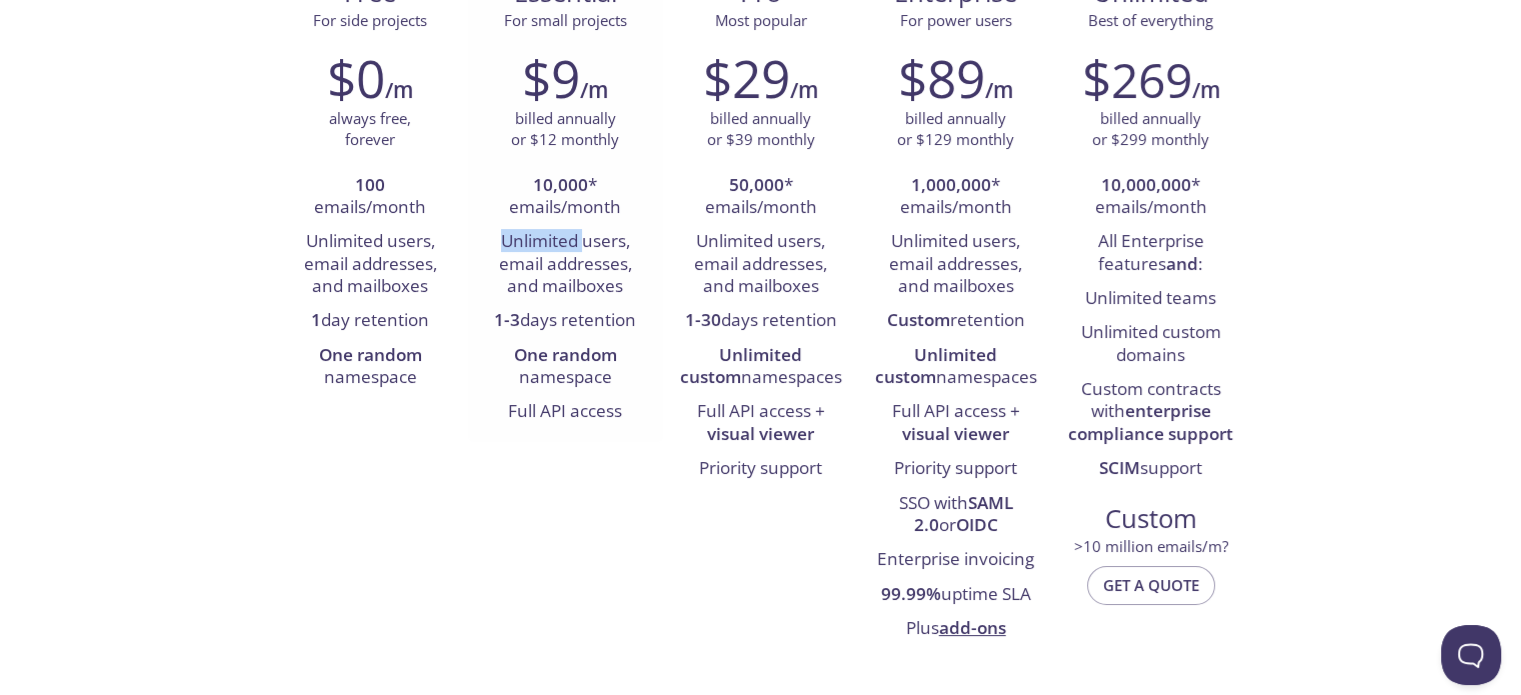 click on "Unlimited users, email addresses, and mailboxes" at bounding box center [370, 264] 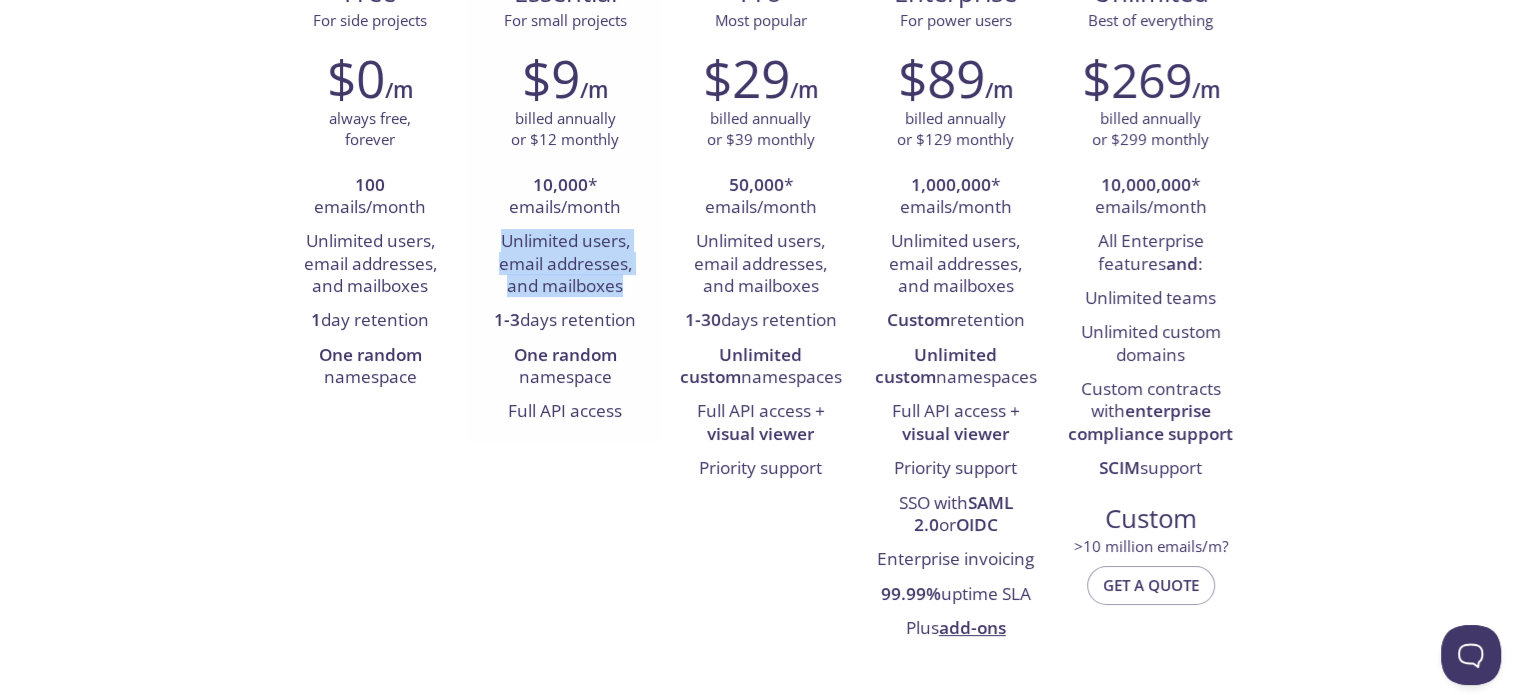 click on "Unlimited users, email addresses, and mailboxes" at bounding box center [370, 264] 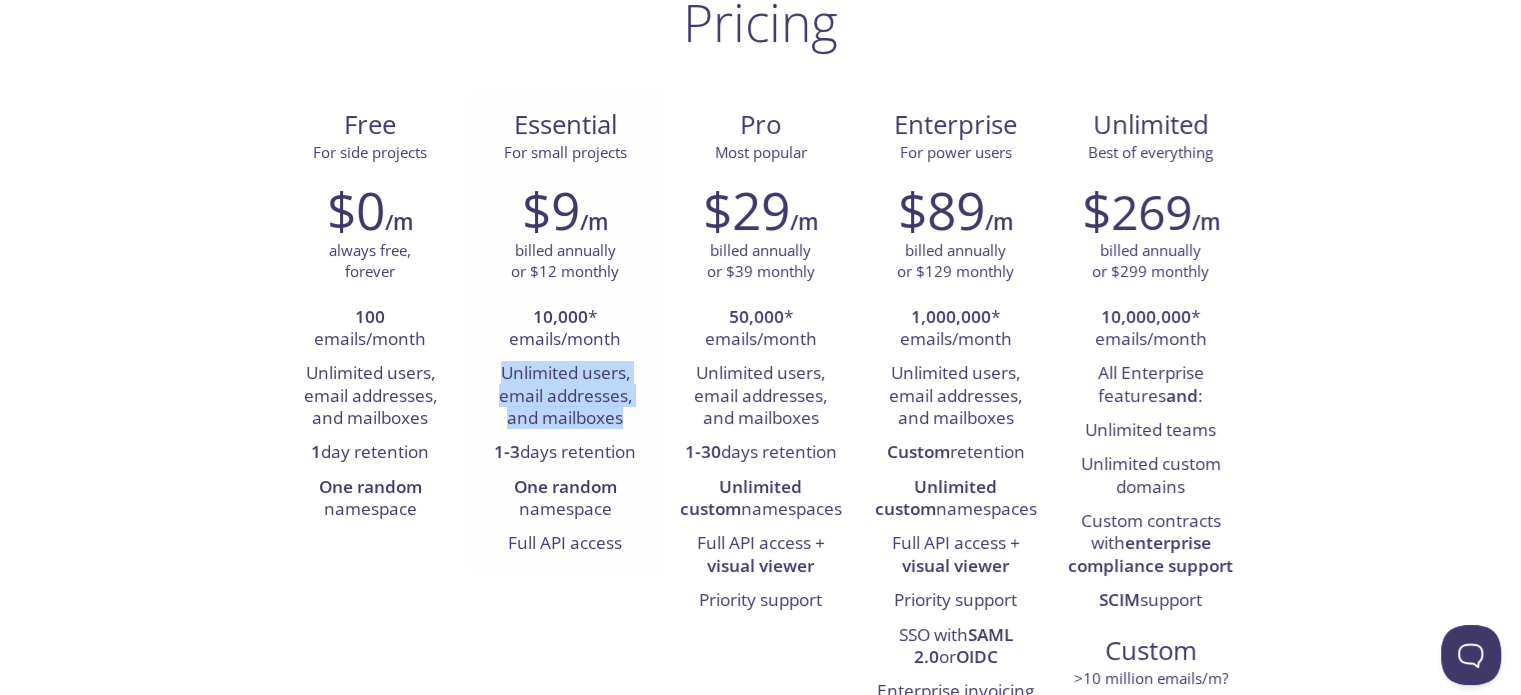 scroll, scrollTop: 150, scrollLeft: 0, axis: vertical 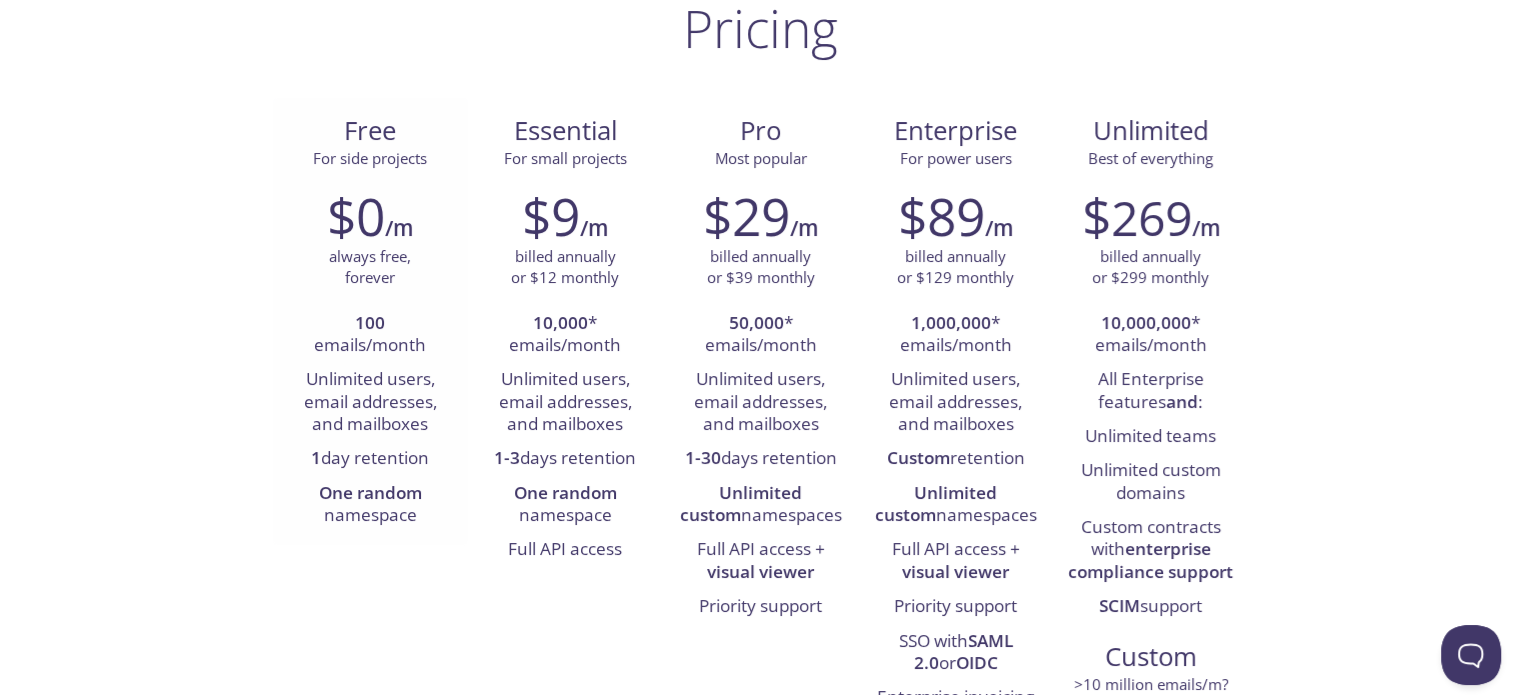 click on "$0 /m always free, forever 100 emails/month Unlimited users, email addresses, and mailboxes 1  day retention One random namespace" at bounding box center [370, 359] 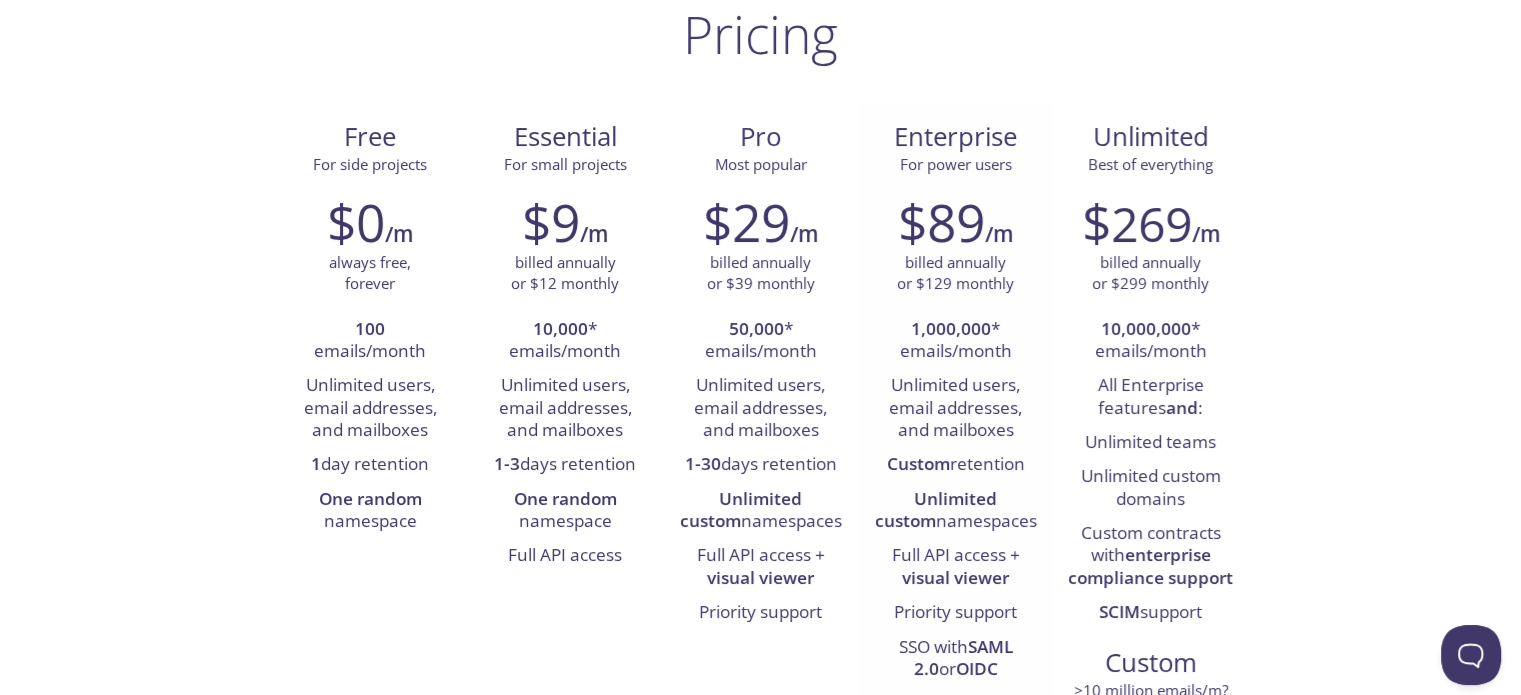 scroll, scrollTop: 0, scrollLeft: 0, axis: both 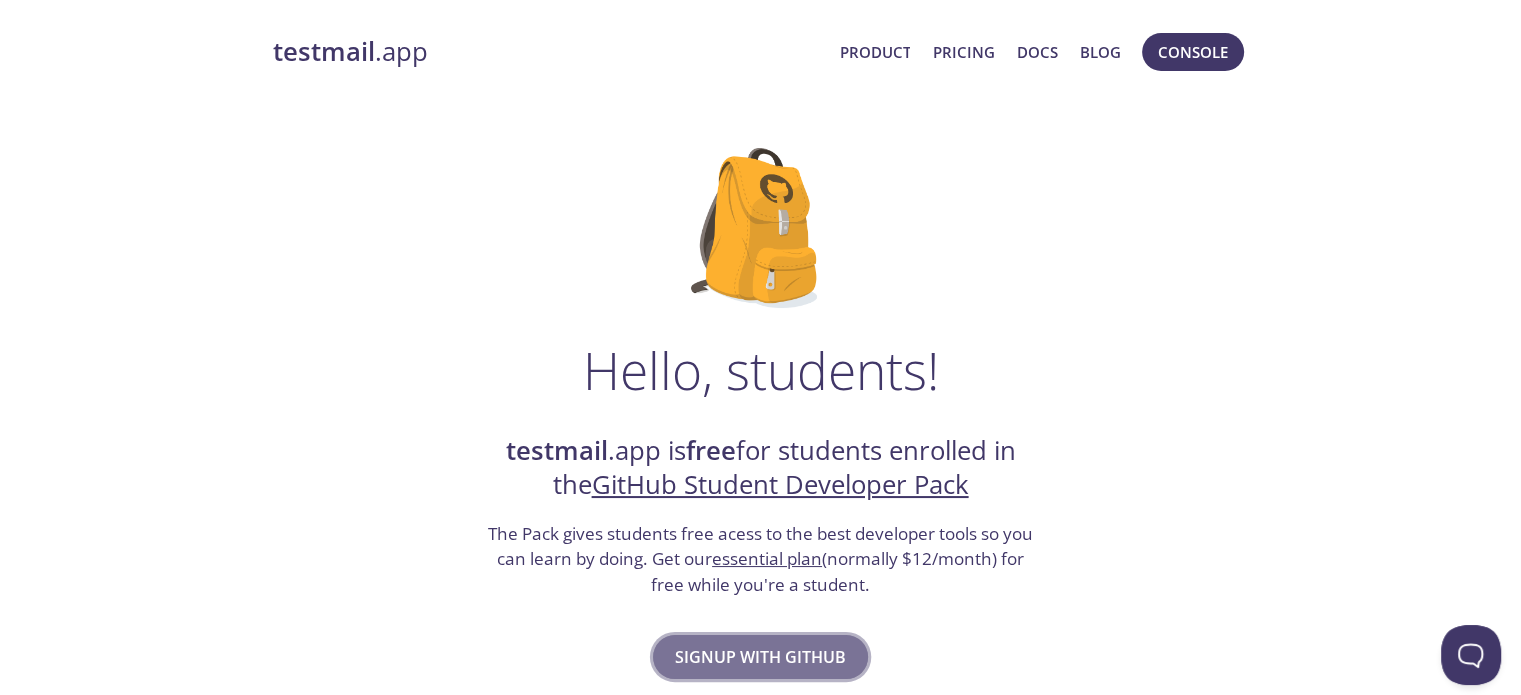 click on "Signup with GitHub" at bounding box center (760, 657) 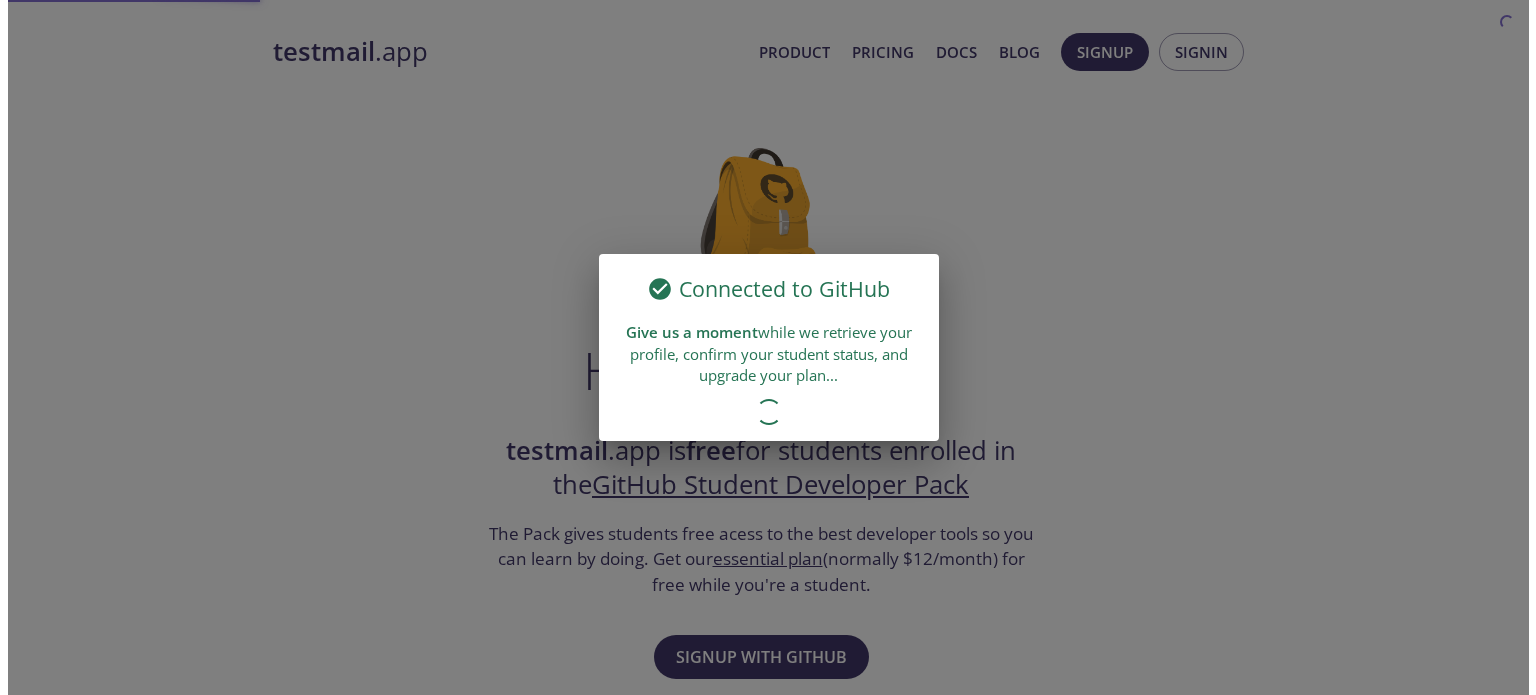 scroll, scrollTop: 0, scrollLeft: 0, axis: both 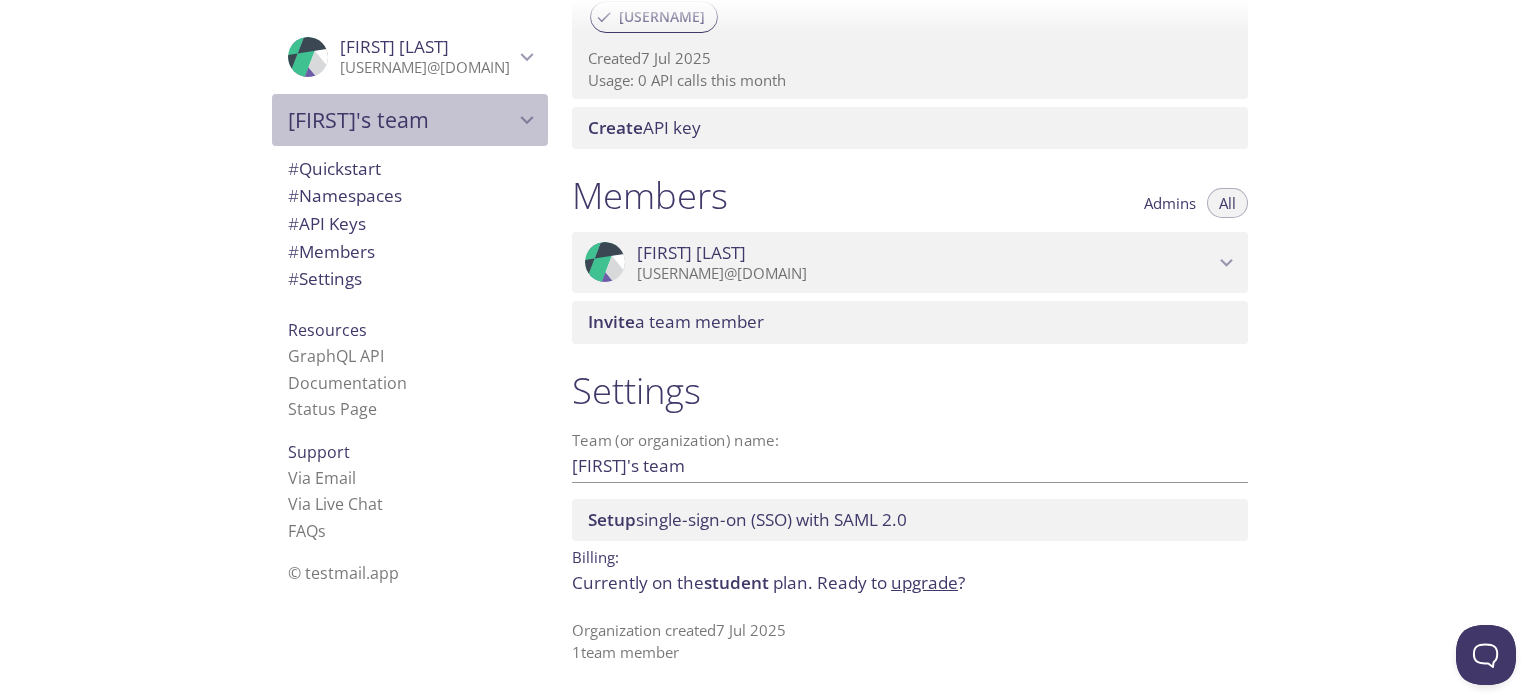click on "Varun's team" at bounding box center [401, 120] 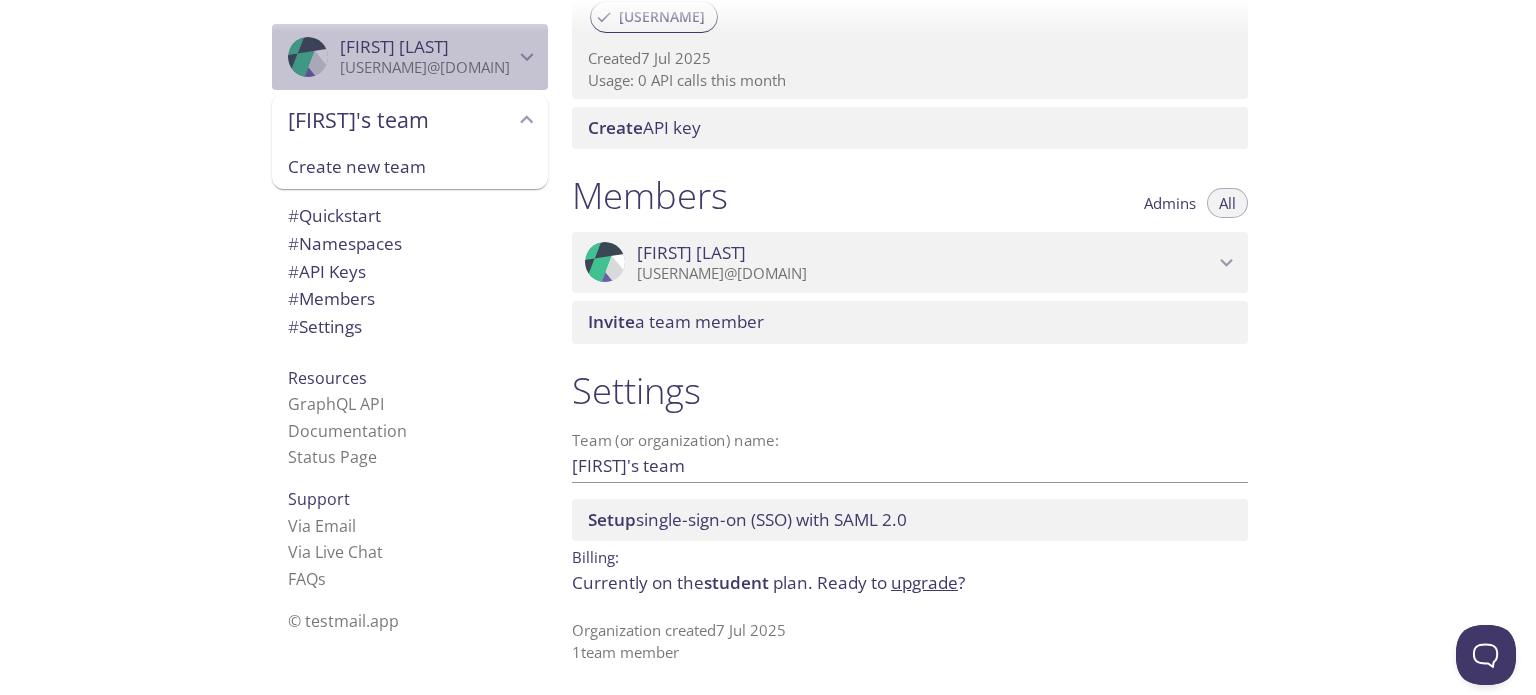 click on "Varun   Mahant" at bounding box center (427, 47) 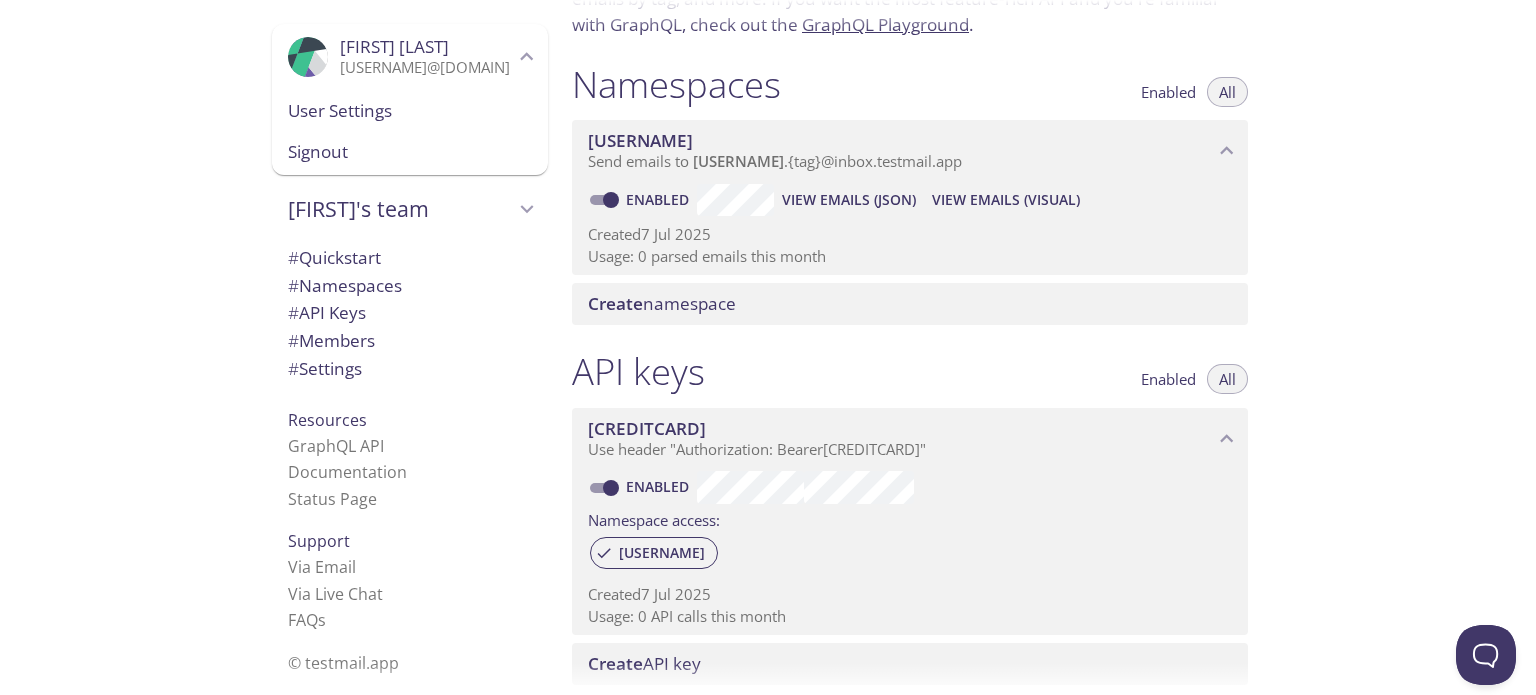 scroll, scrollTop: 192, scrollLeft: 0, axis: vertical 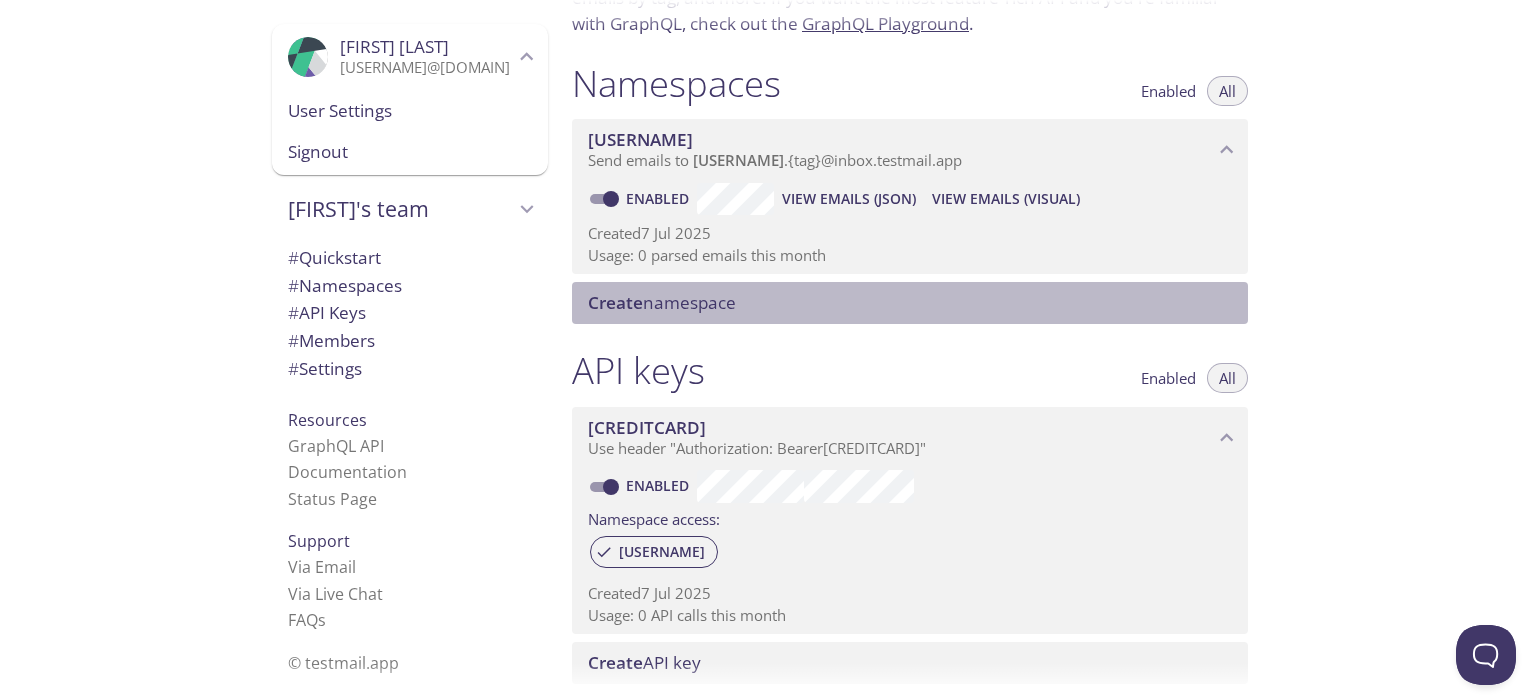 click on "Create  namespace" at bounding box center (914, 303) 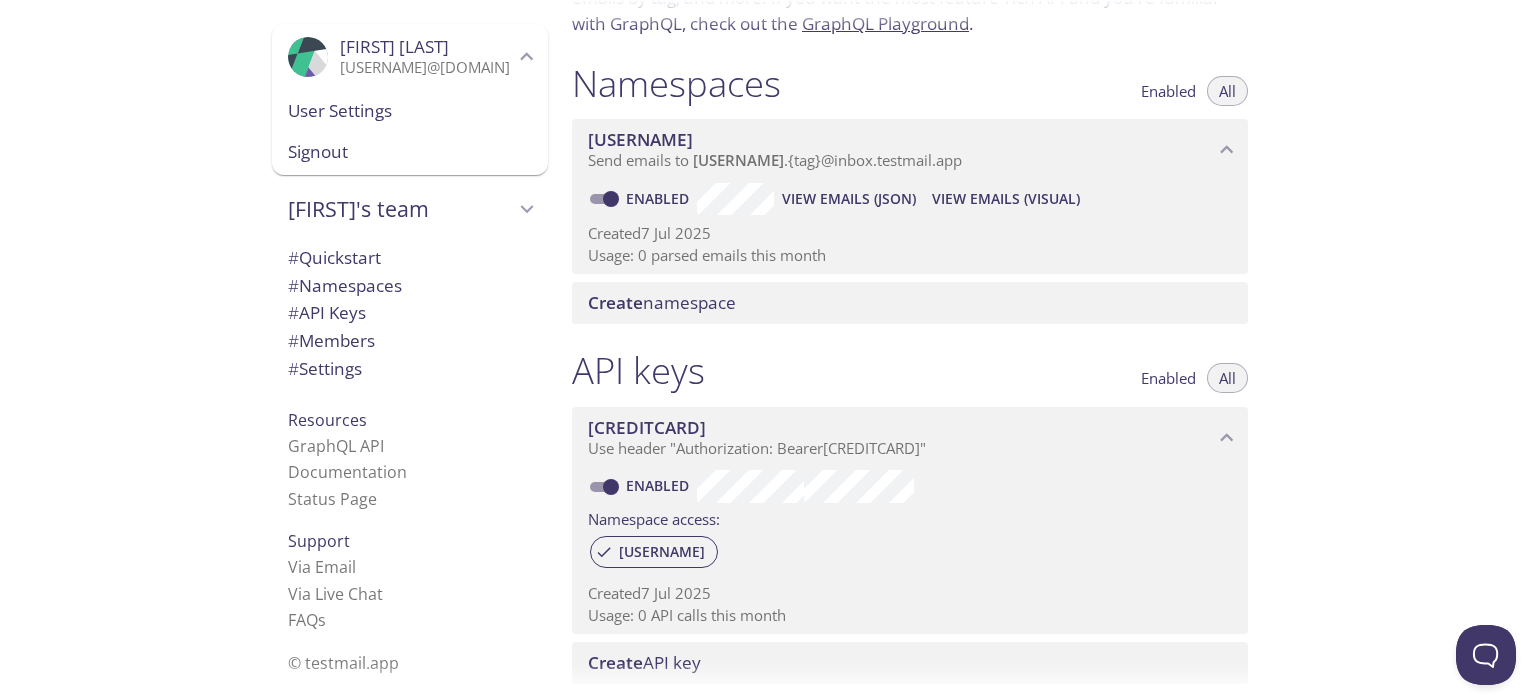 click on "Namespaces Enabled All xcgjz Send emails to   xcgjz . {tag} @inbox.testmail.app Enabled View Emails (JSON) View Emails (Visual) Created  7 Jul 2025 Usage: 0 parsed emails this month Create  namespace" at bounding box center [910, 193] 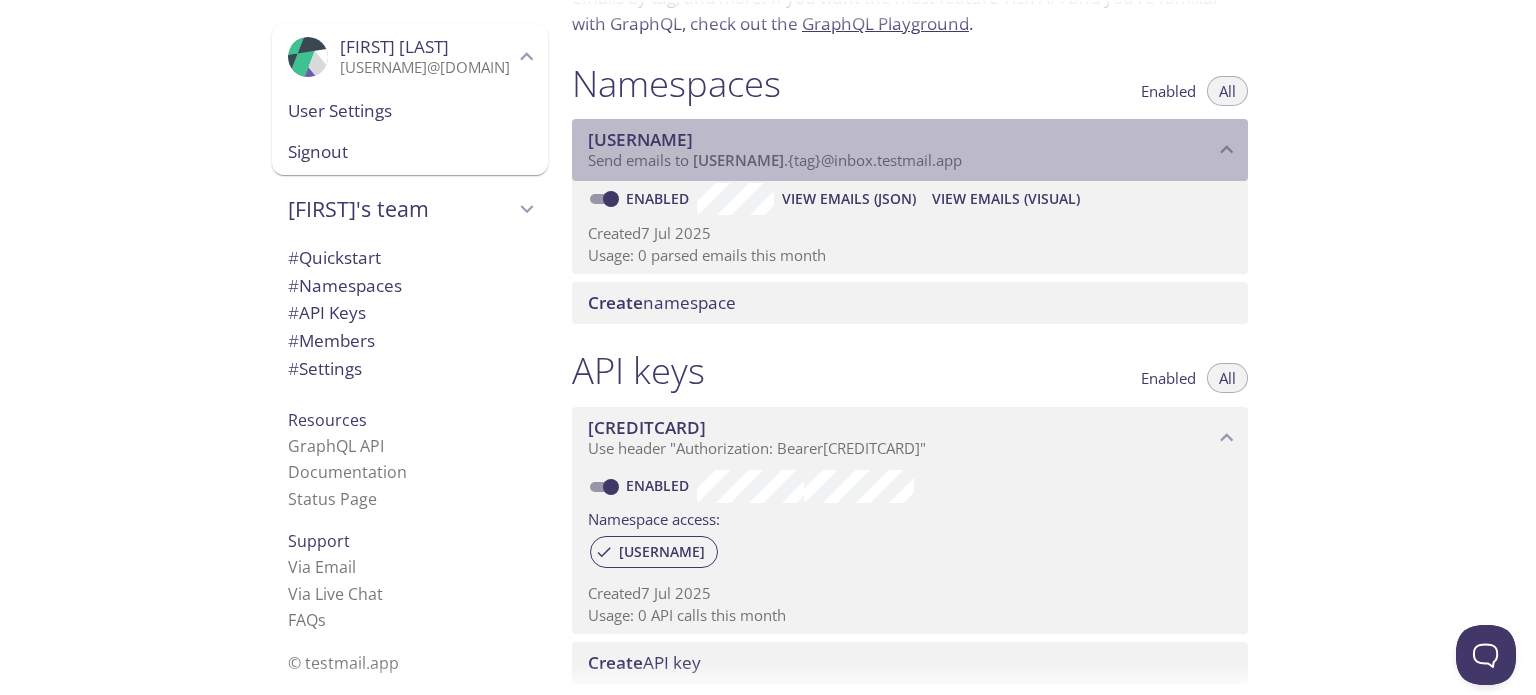 click on "Send emails to   xcgjz . {tag} @inbox.testmail.app" at bounding box center (901, 161) 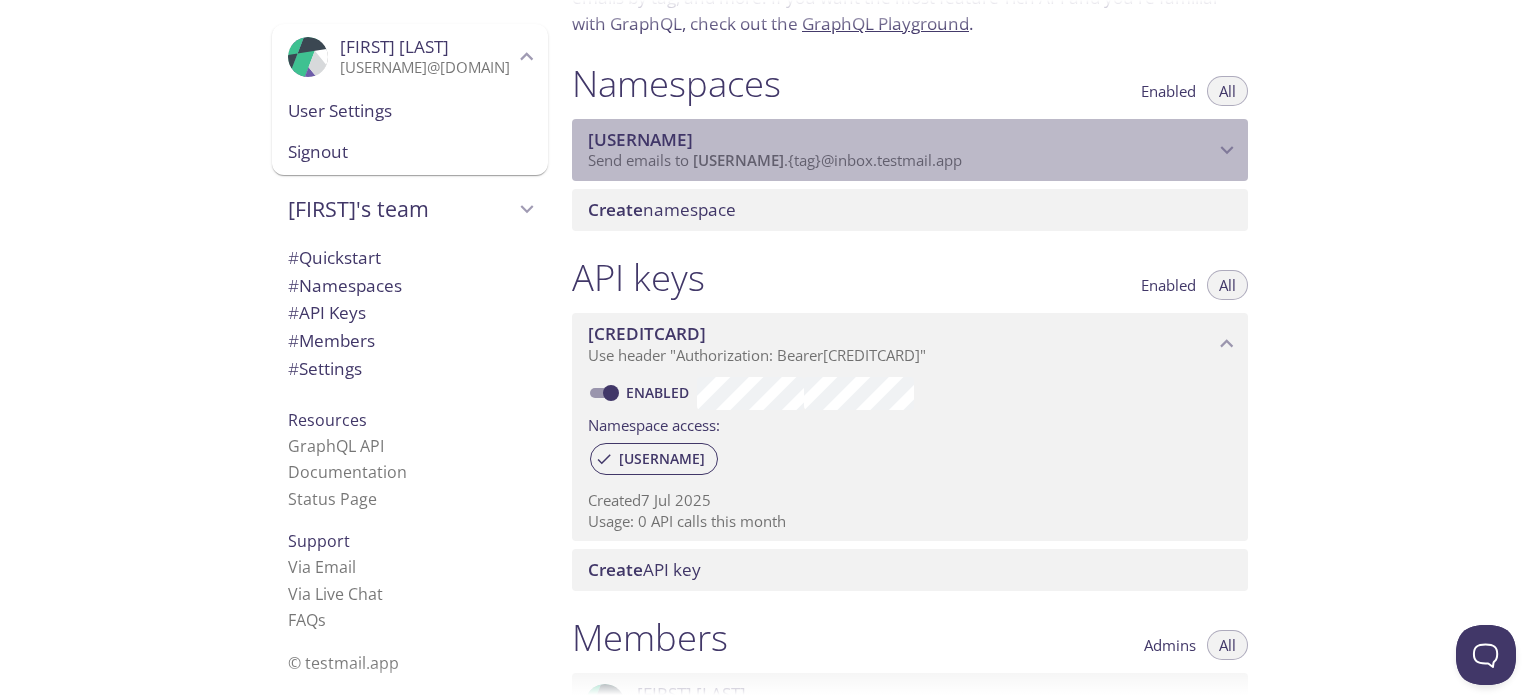 click on "Send emails to   xcgjz . {tag} @inbox.testmail.app" at bounding box center [901, 161] 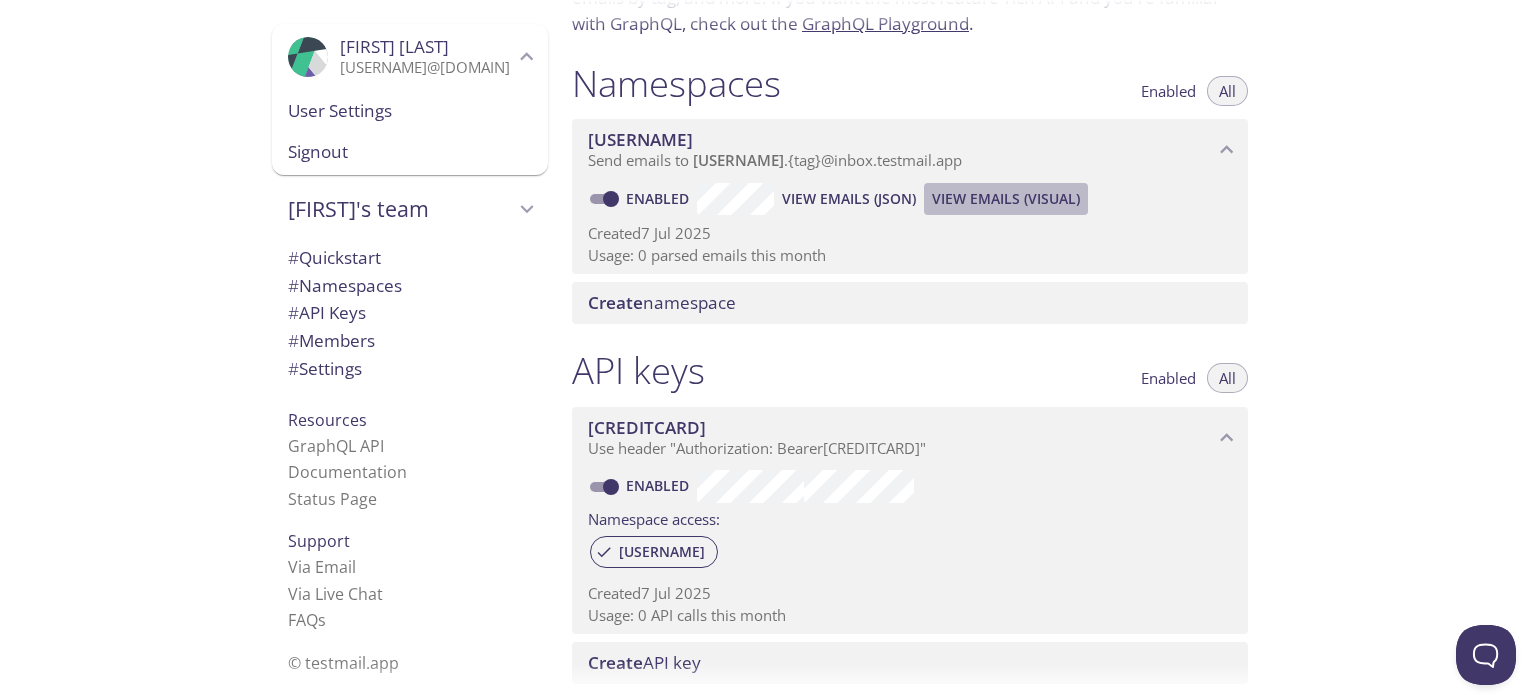 click on "View Emails (Visual)" at bounding box center [849, 199] 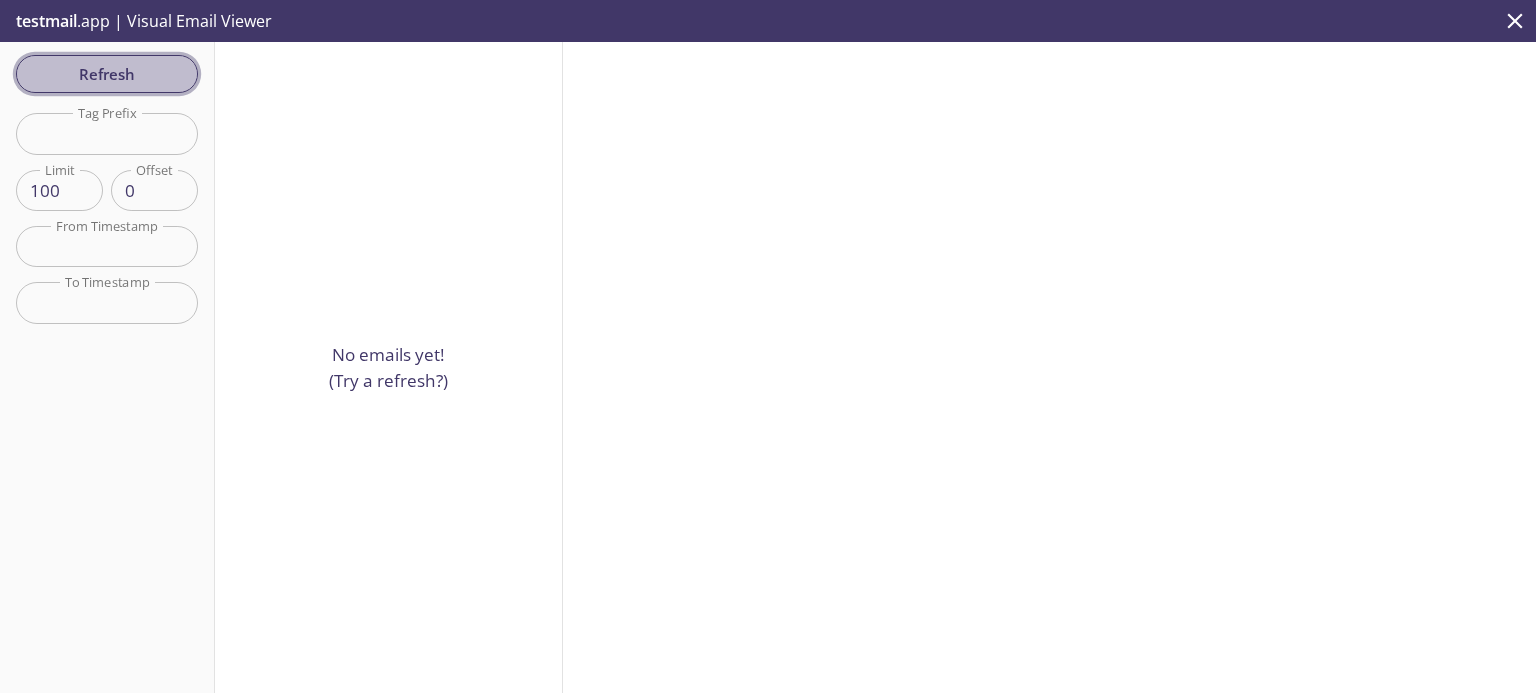 click on "Refresh" at bounding box center (107, 74) 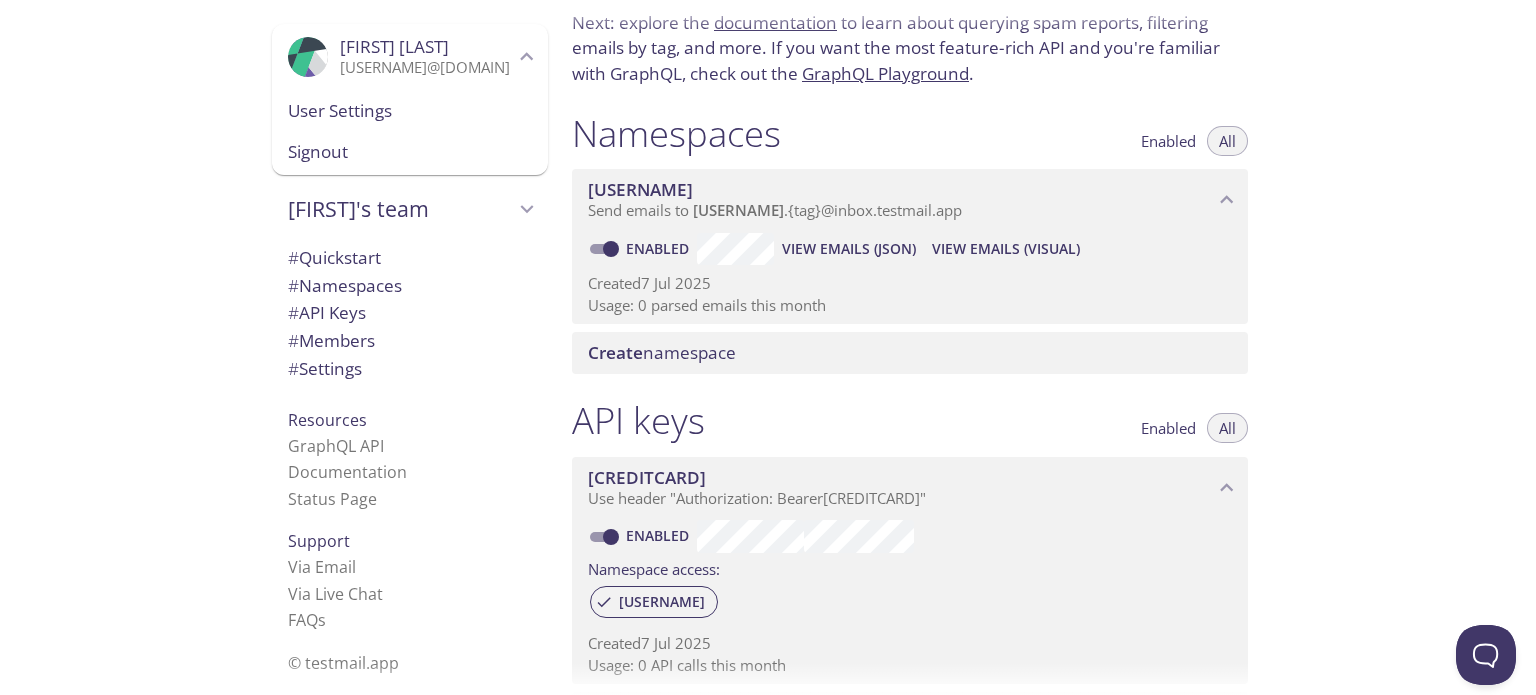 scroll, scrollTop: 0, scrollLeft: 0, axis: both 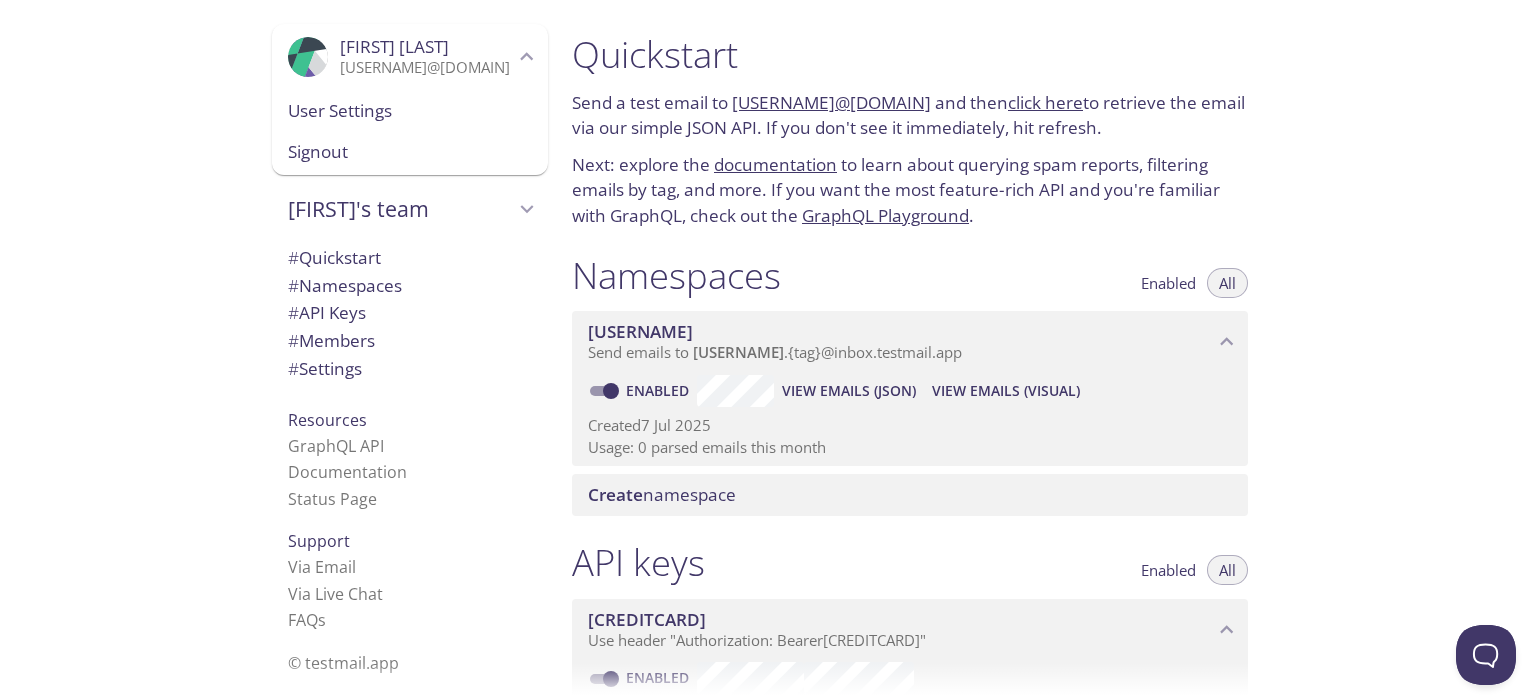 type 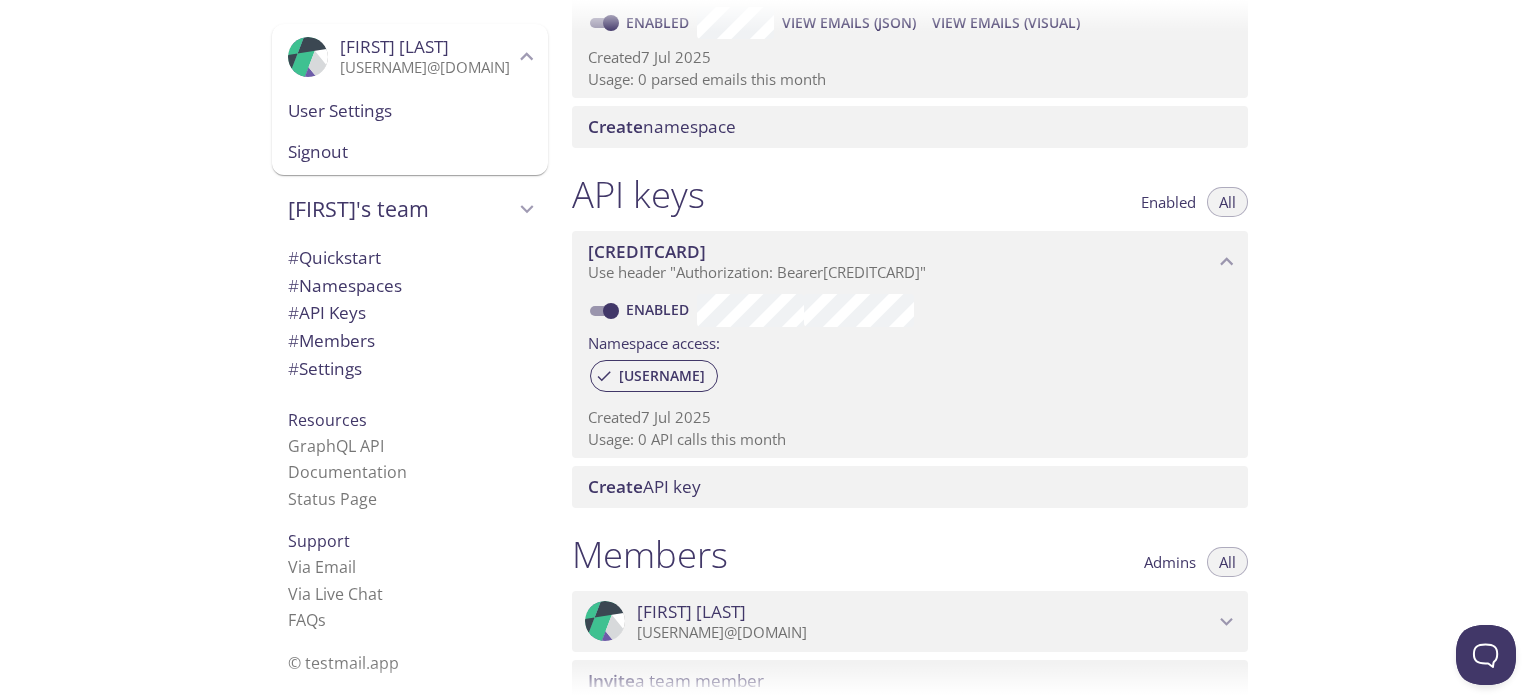 scroll, scrollTop: 370, scrollLeft: 0, axis: vertical 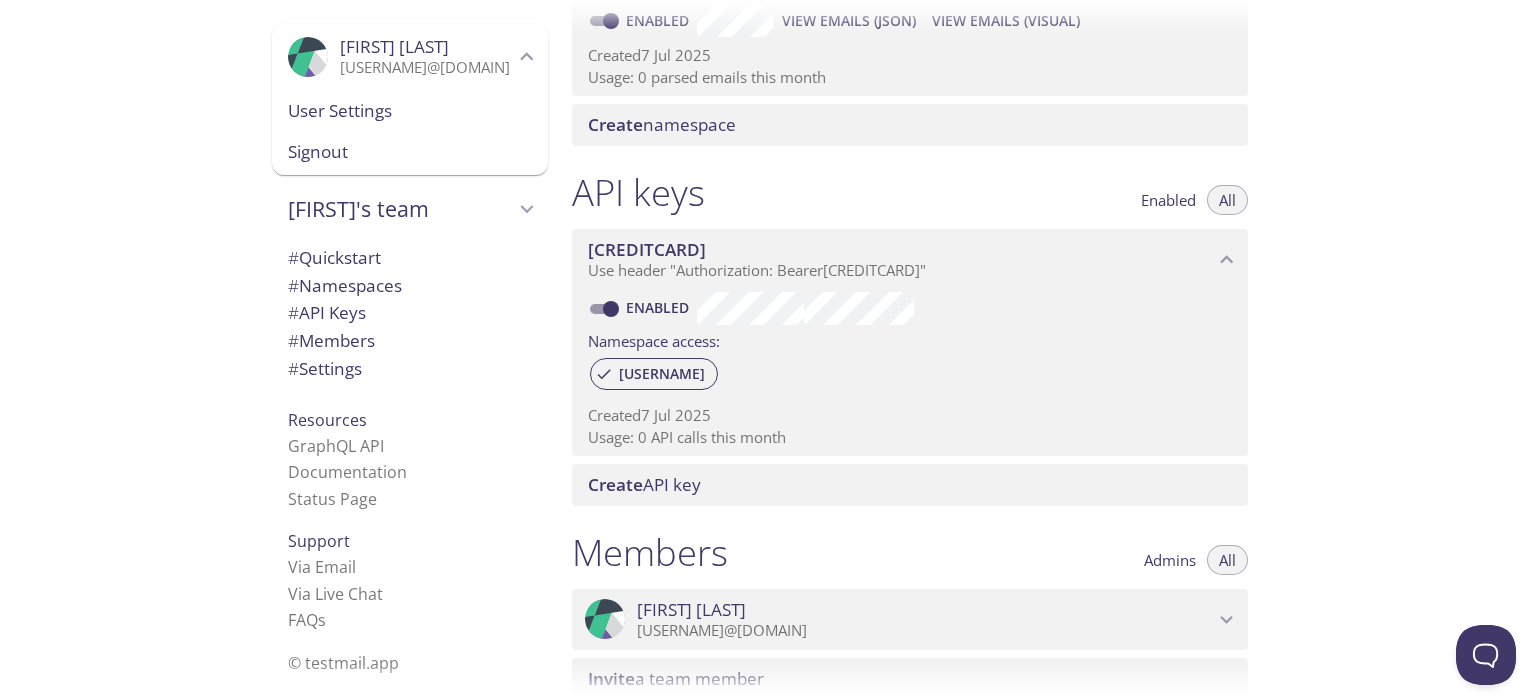 click on "#  Settings" at bounding box center [325, 368] 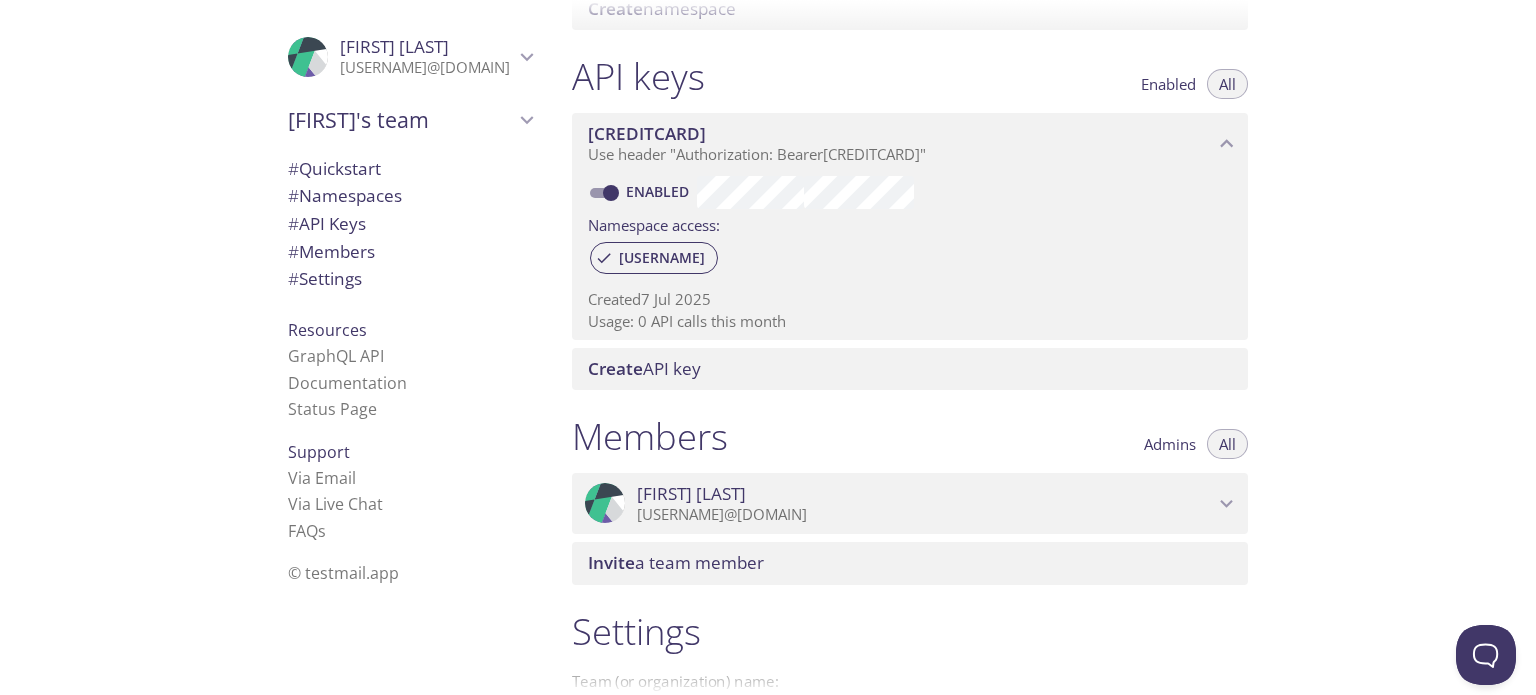 scroll, scrollTop: 0, scrollLeft: 0, axis: both 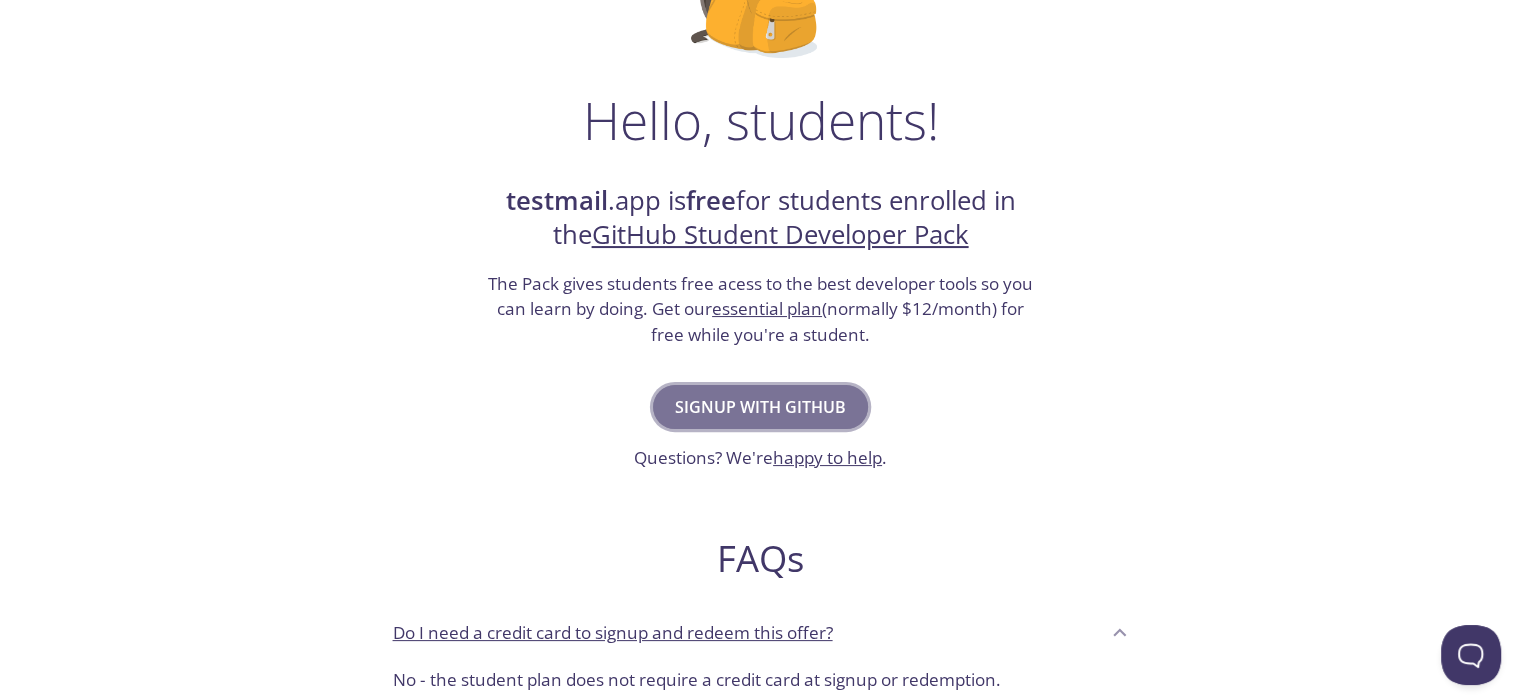 click on "Signup with GitHub" at bounding box center (760, 407) 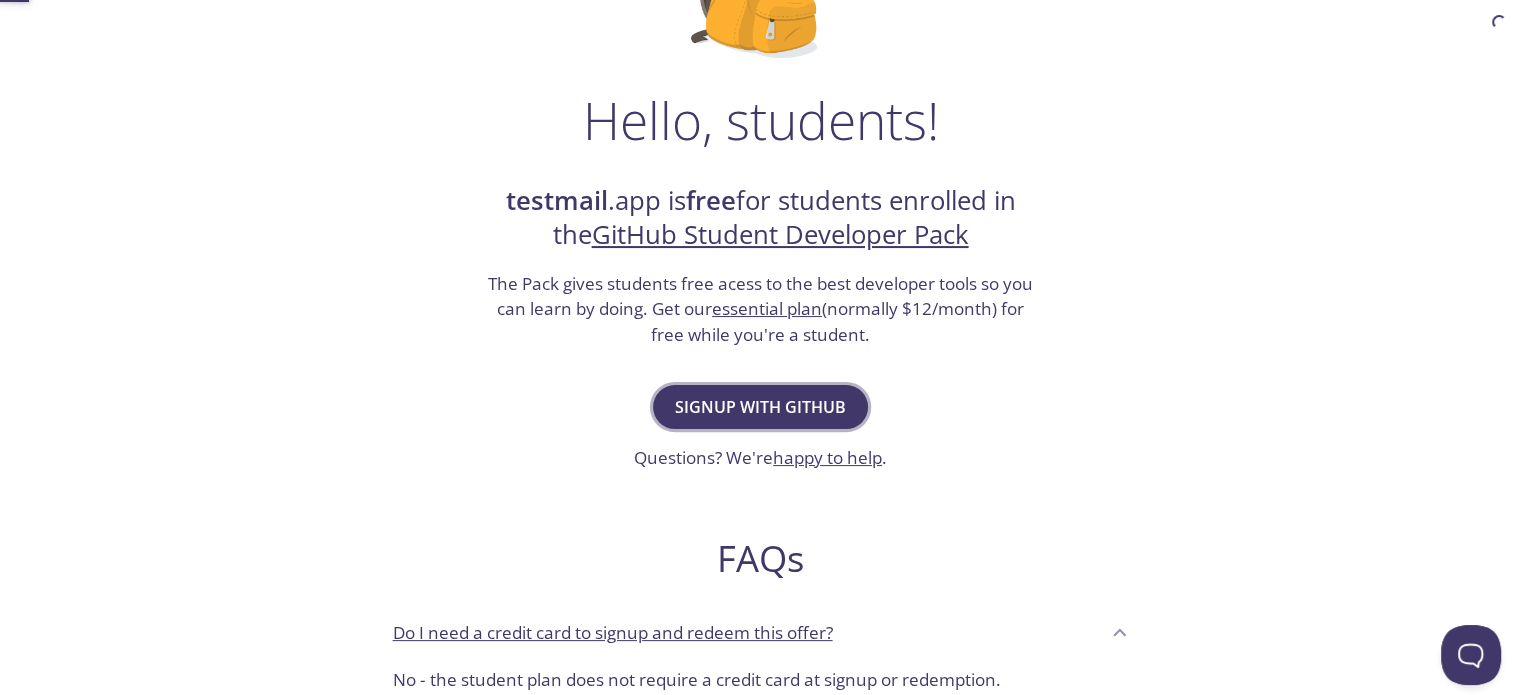 scroll, scrollTop: 0, scrollLeft: 0, axis: both 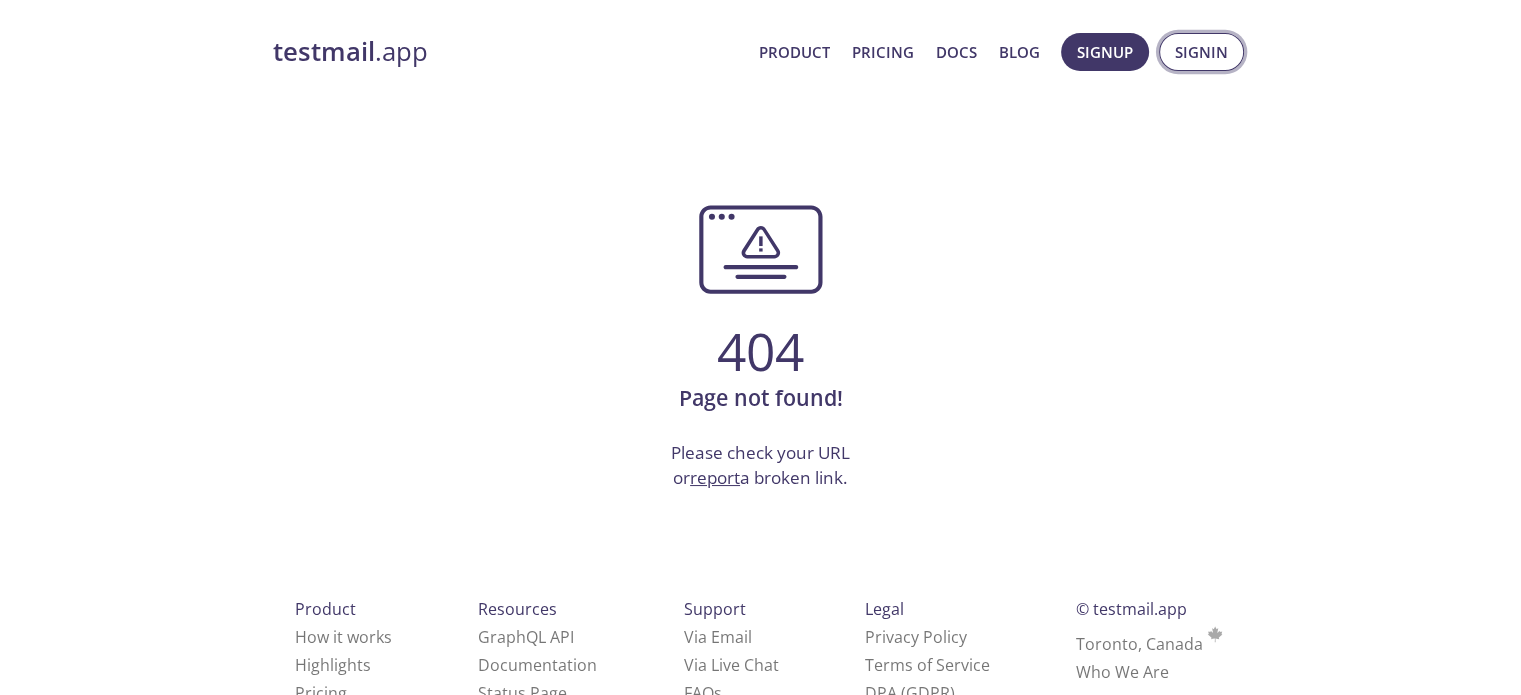 click on "Signin" at bounding box center [1201, 52] 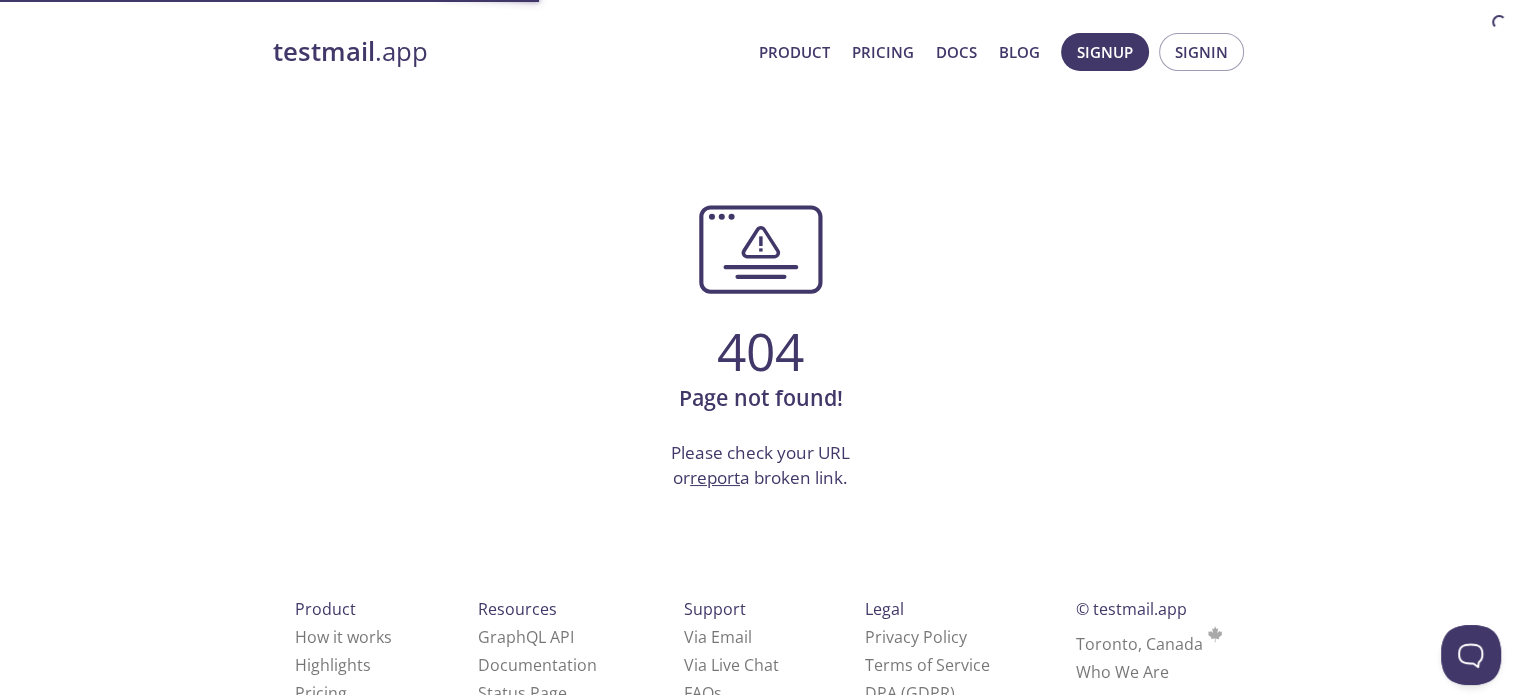 scroll, scrollTop: 0, scrollLeft: 0, axis: both 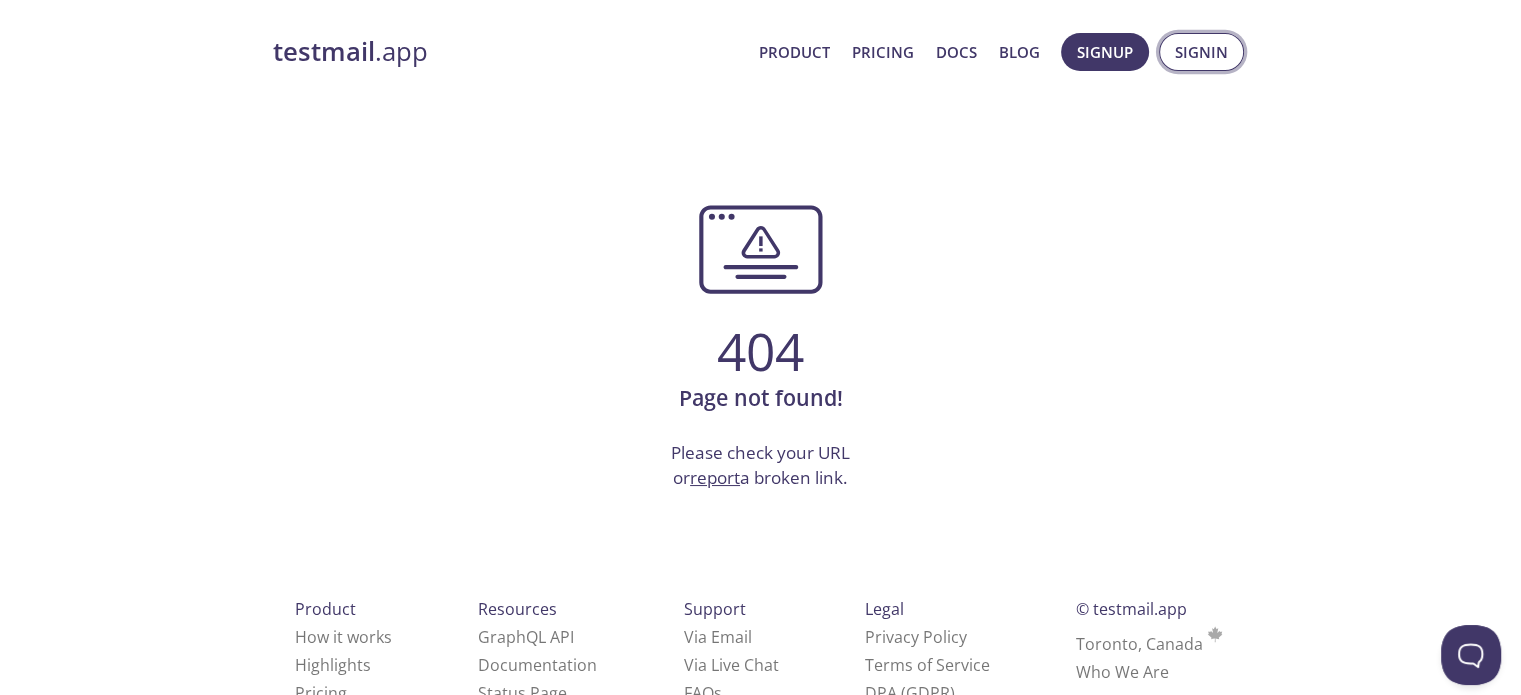 click on "Signin" at bounding box center [1201, 52] 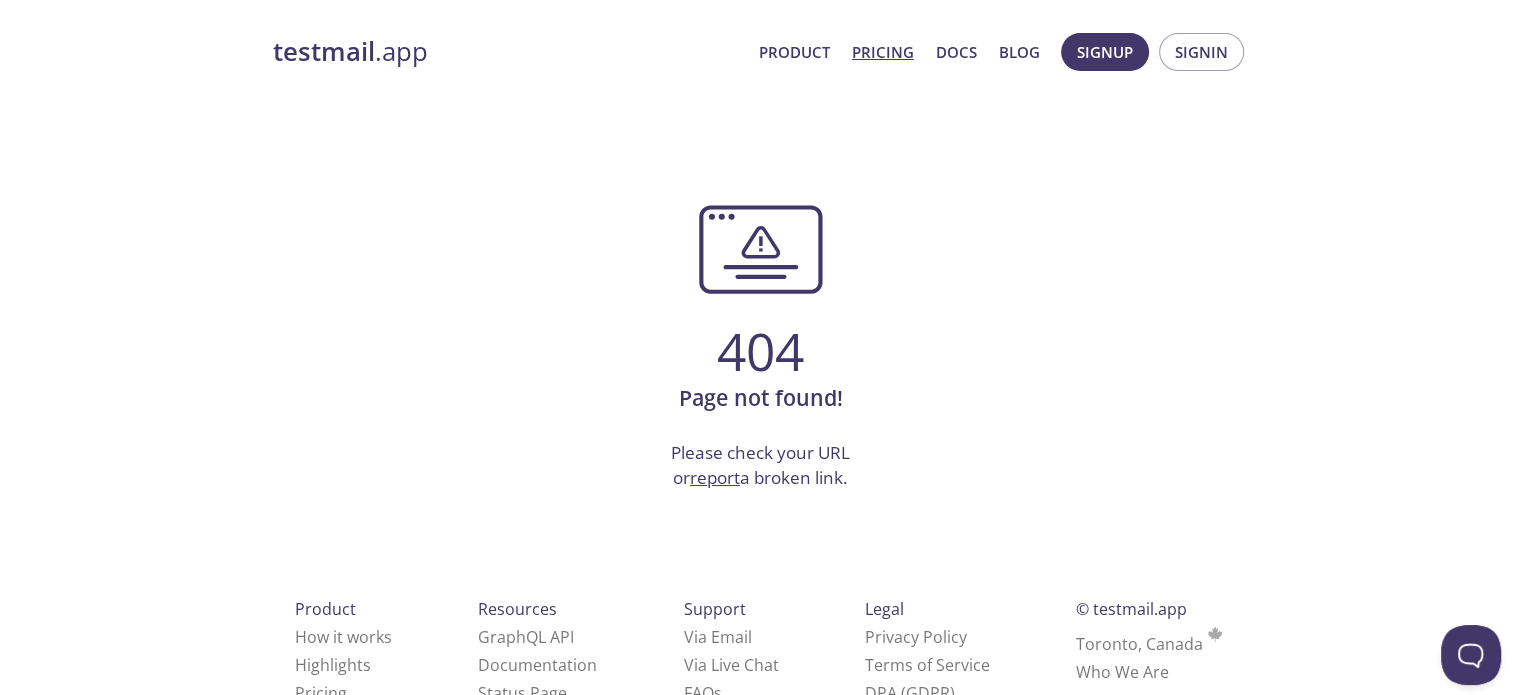 click on "Pricing" at bounding box center [883, 52] 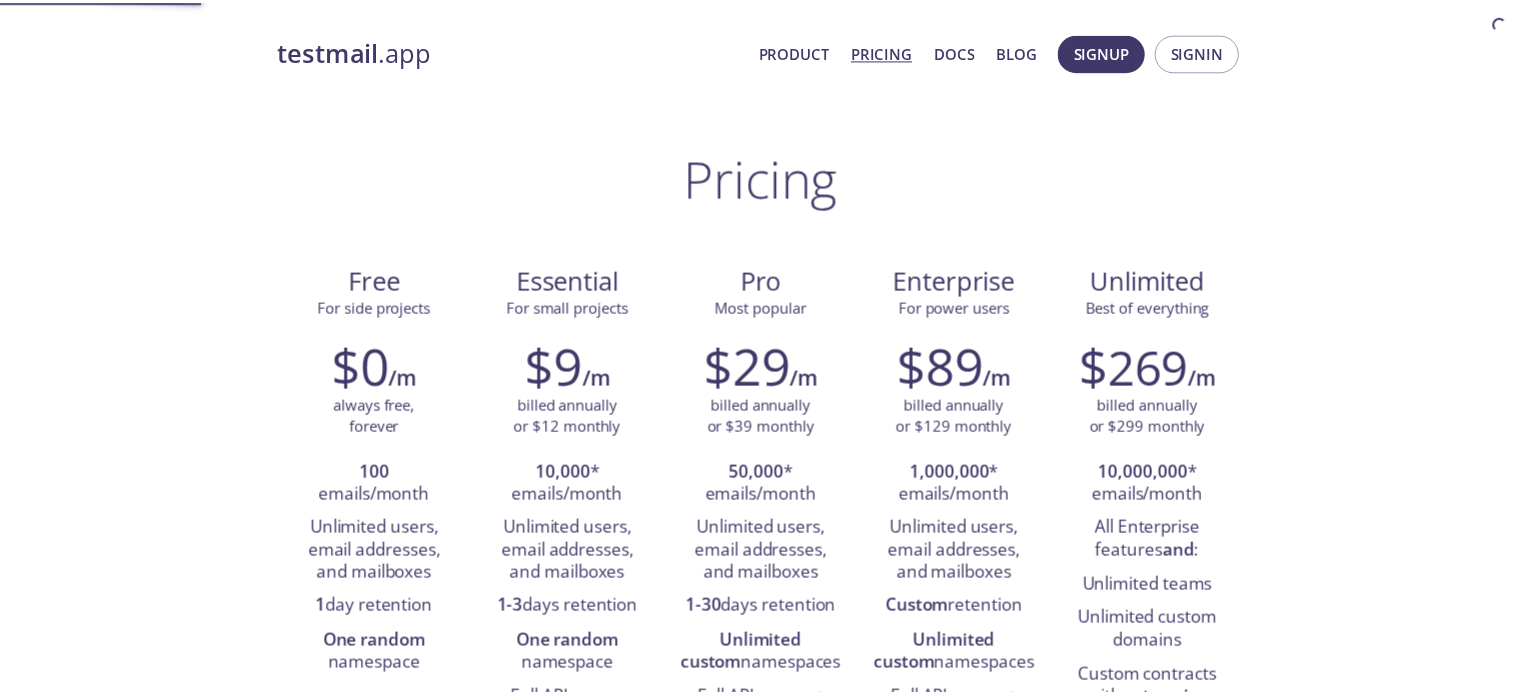 scroll, scrollTop: 0, scrollLeft: 0, axis: both 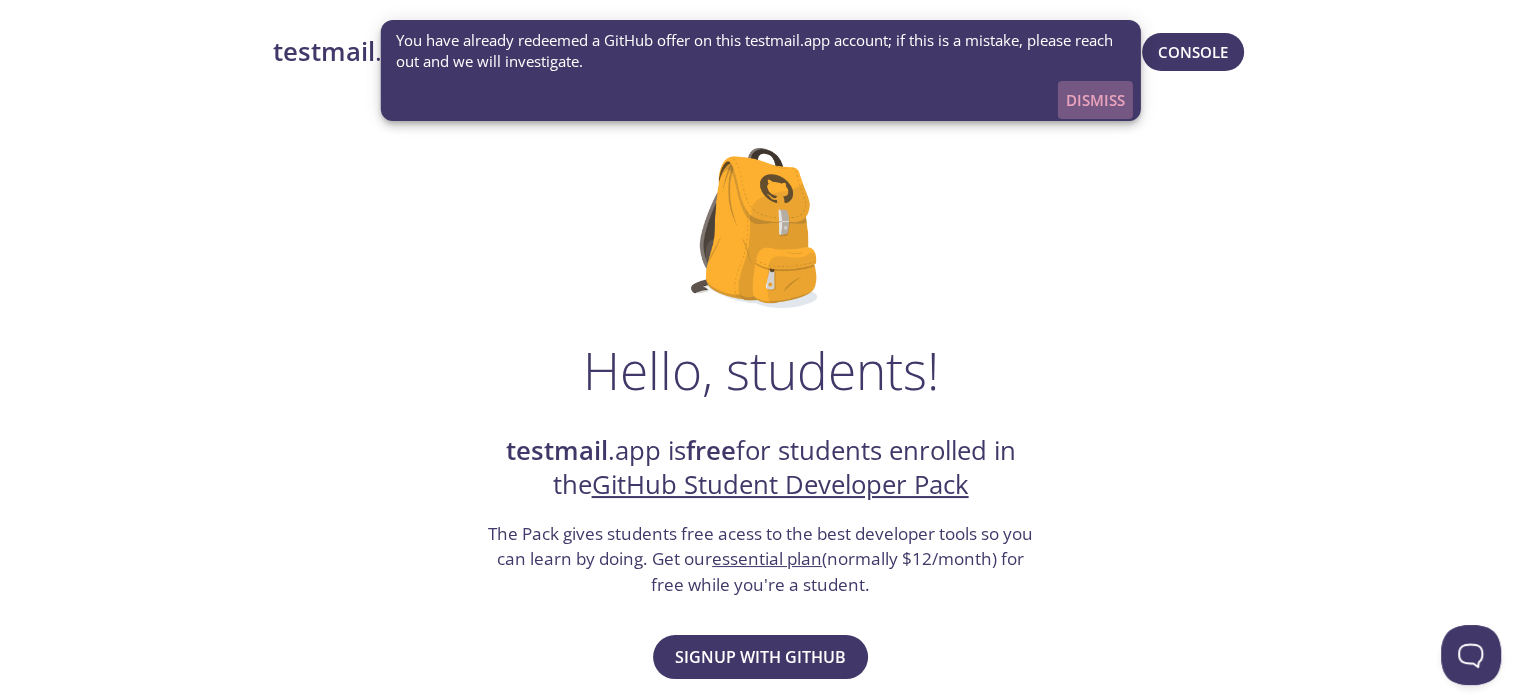 click on "Dismiss" at bounding box center (1095, 100) 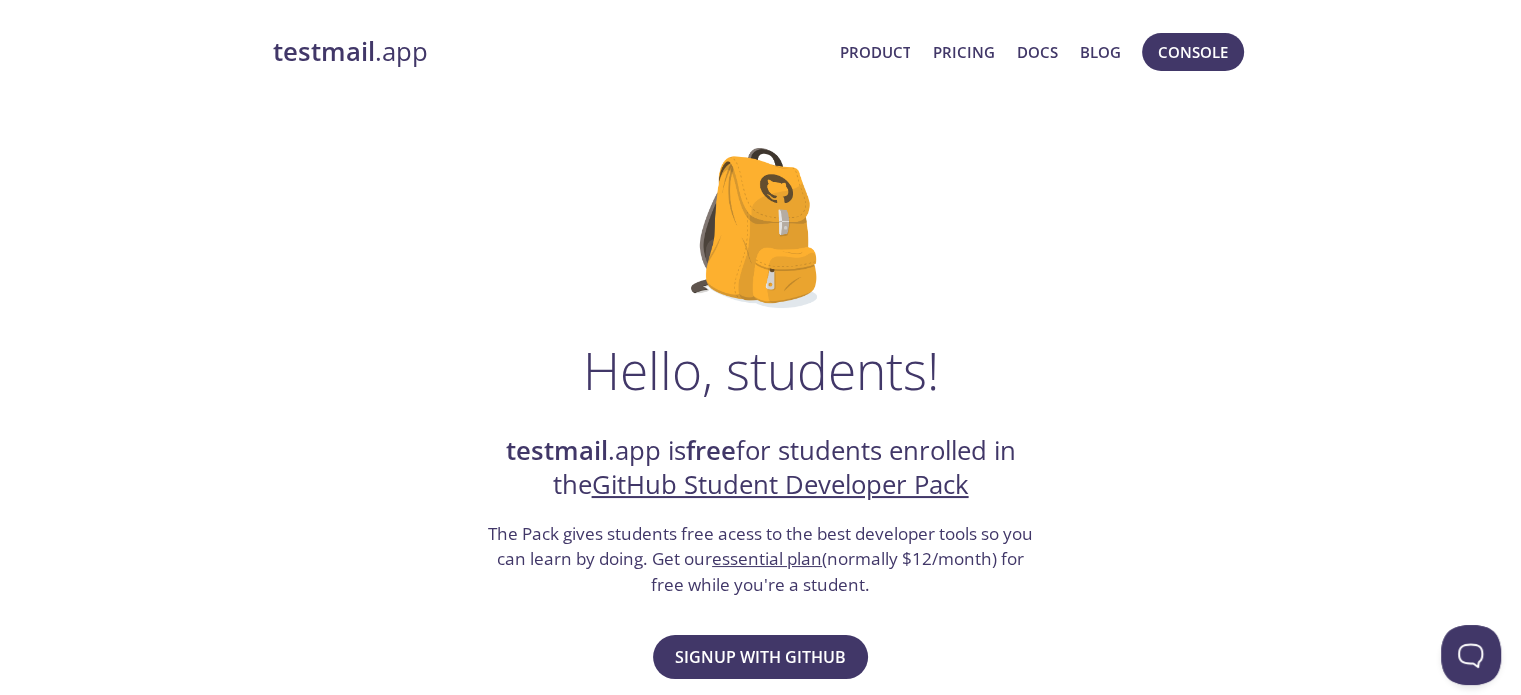 click on "testmail" at bounding box center [324, 51] 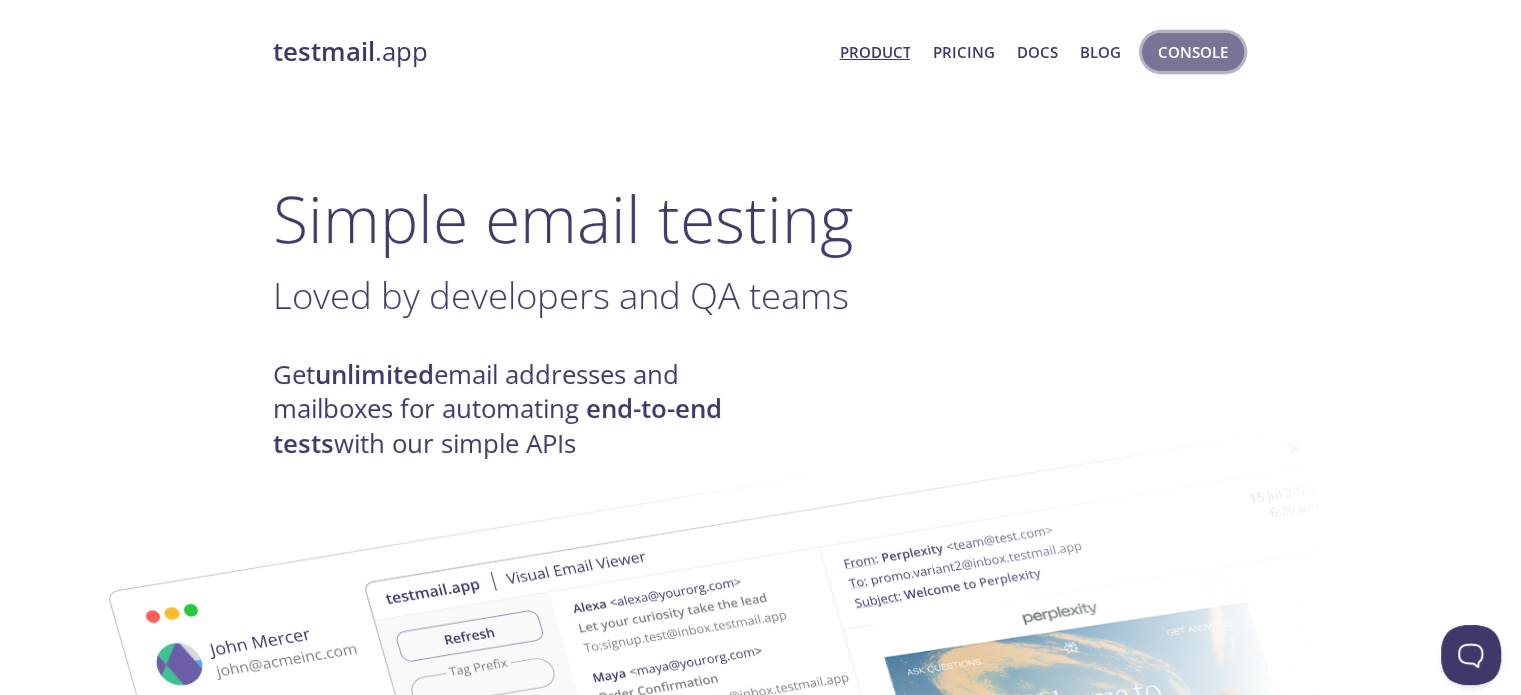 click on "Console" at bounding box center (1193, 52) 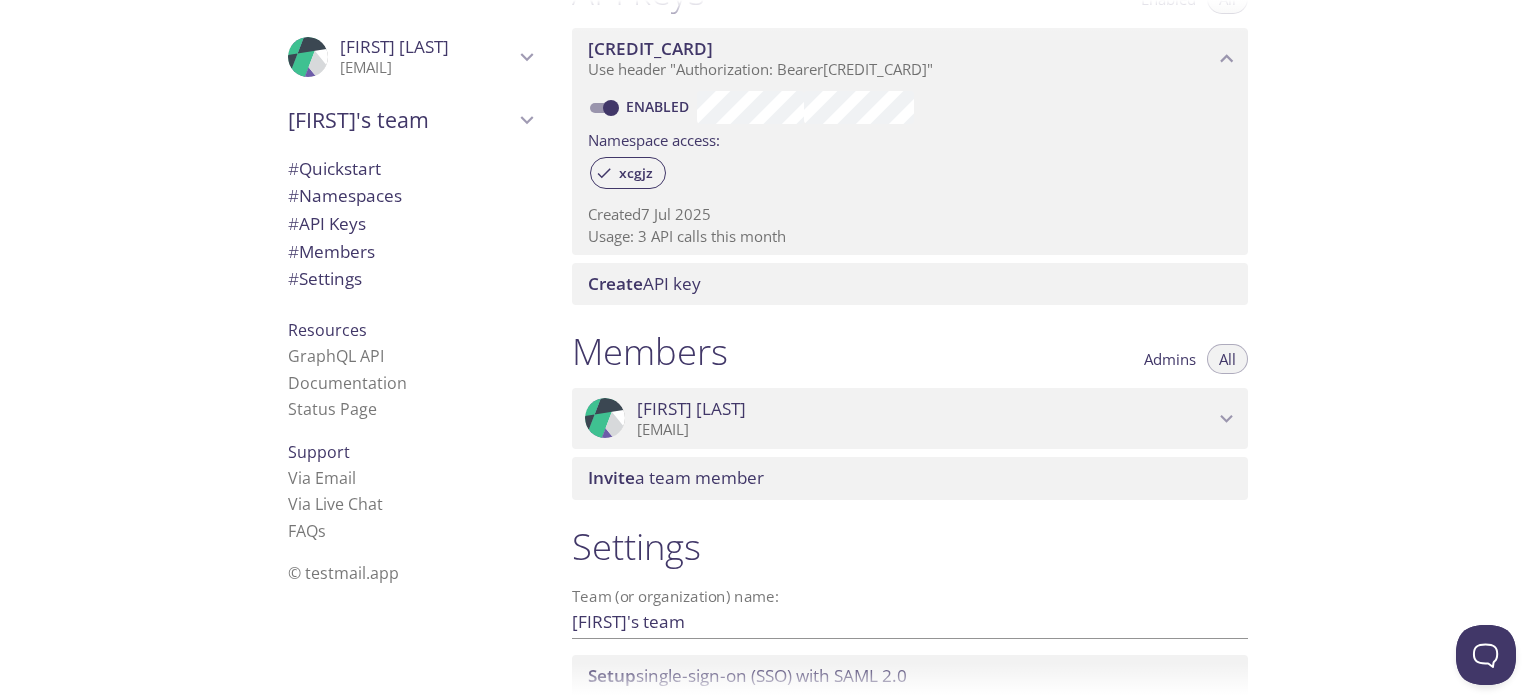 scroll, scrollTop: 727, scrollLeft: 0, axis: vertical 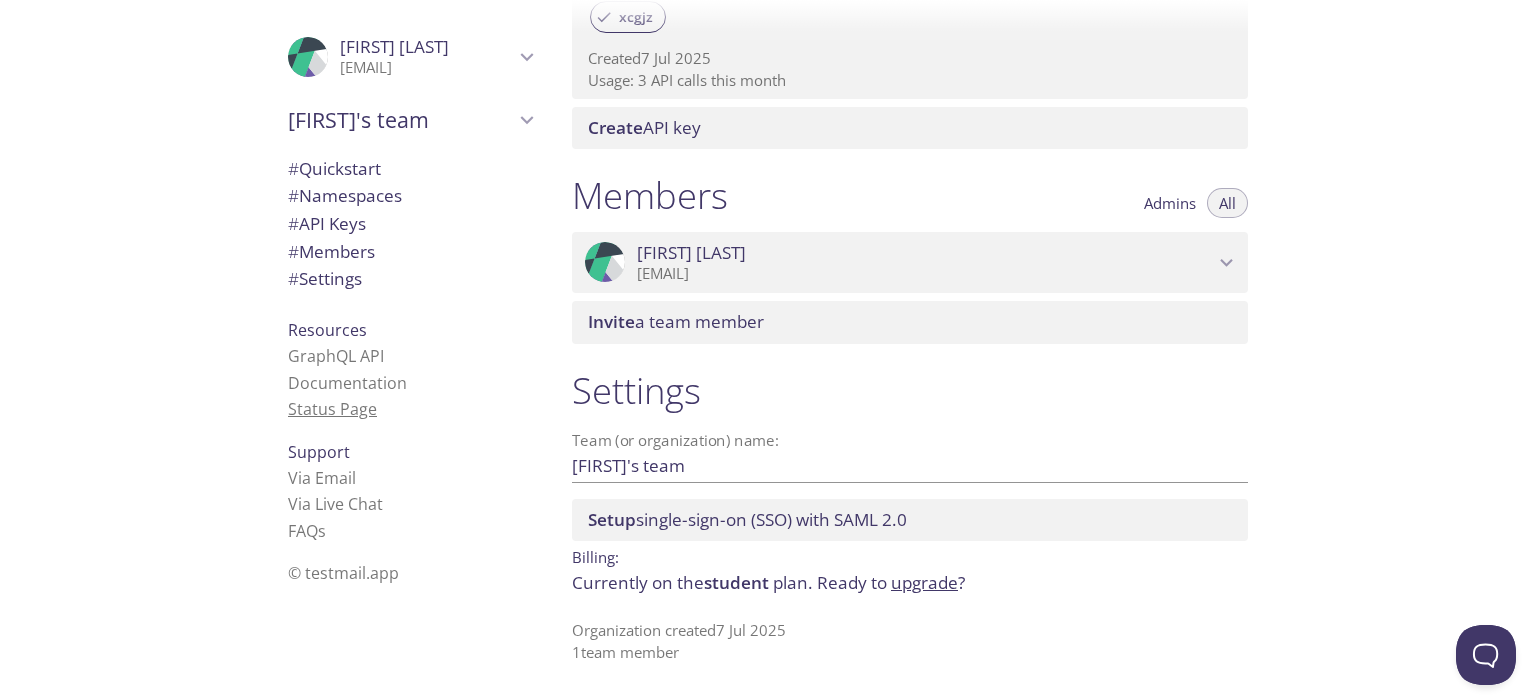 click on "Status Page" at bounding box center (332, 409) 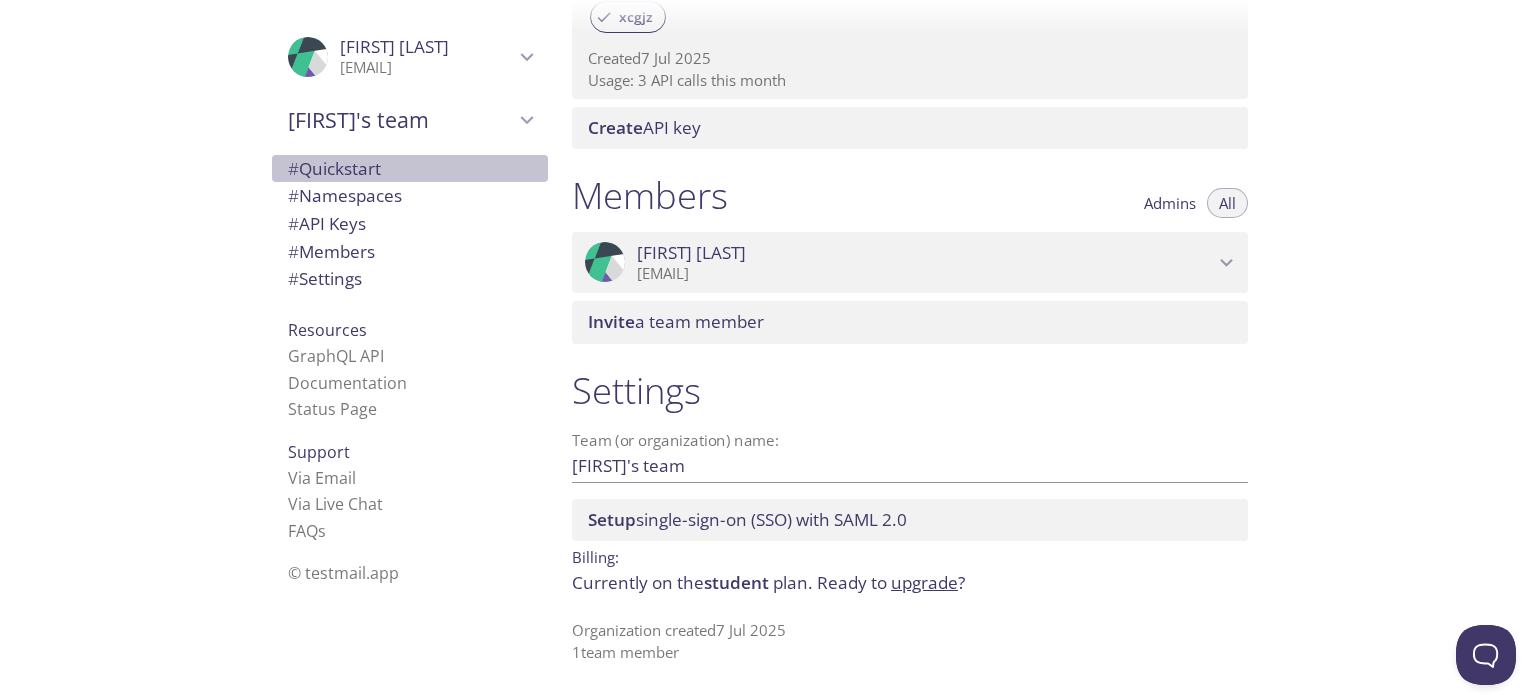 click on "#  Quickstart" at bounding box center [334, 168] 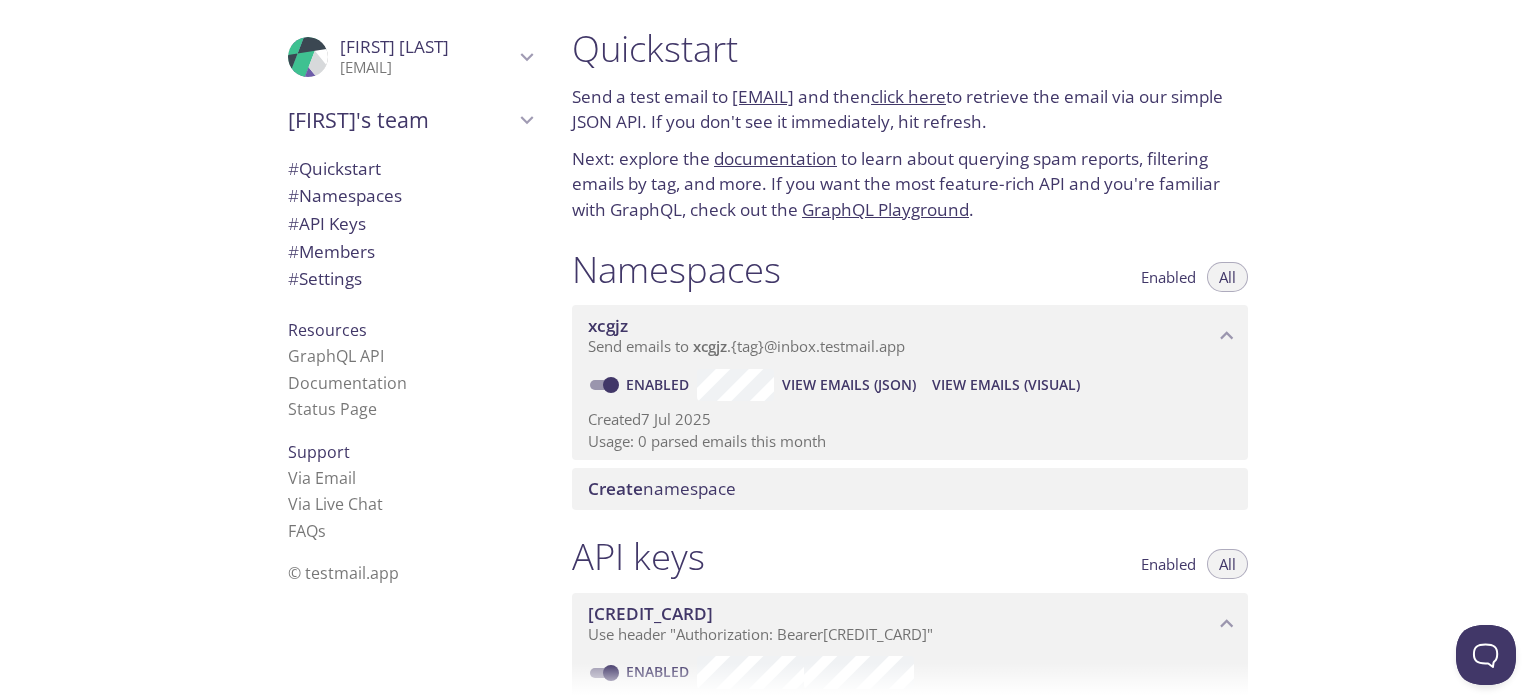 scroll, scrollTop: 0, scrollLeft: 0, axis: both 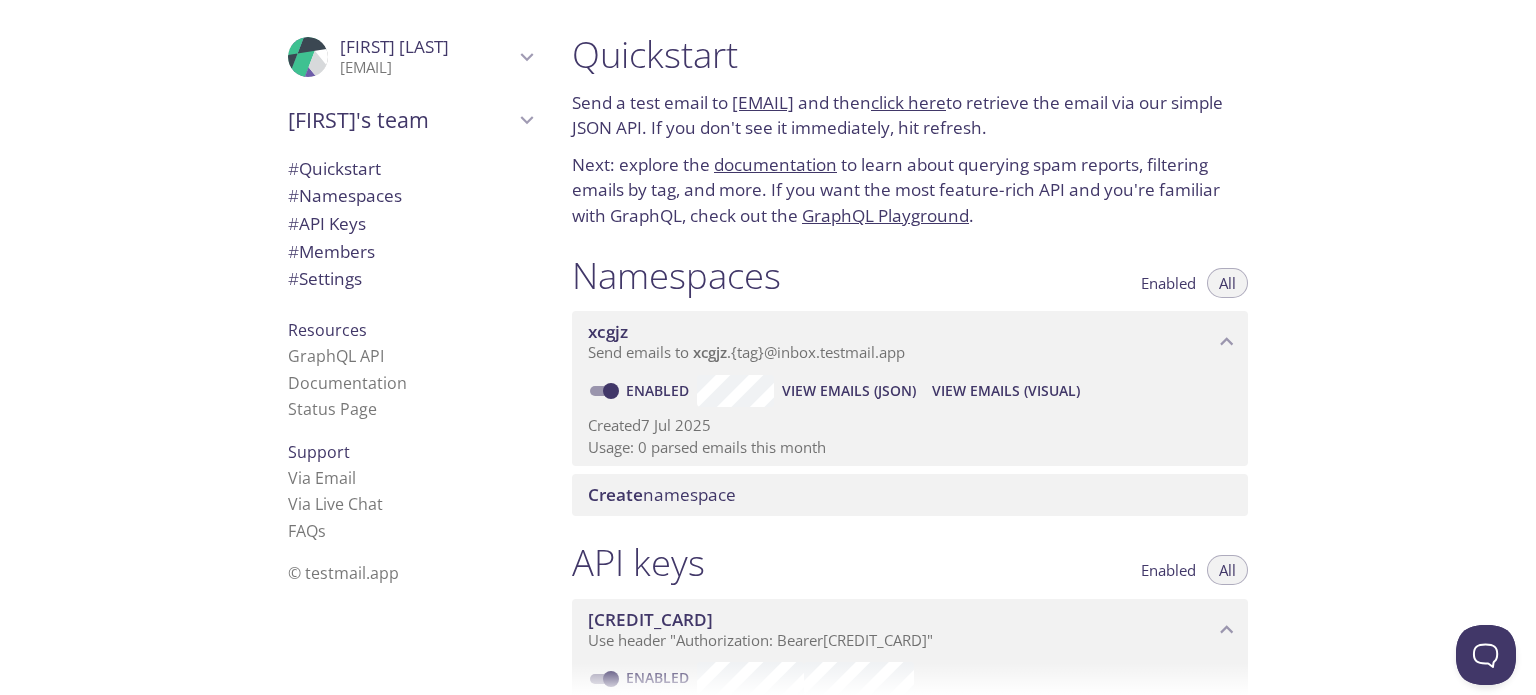 click on "click here" at bounding box center (908, 102) 